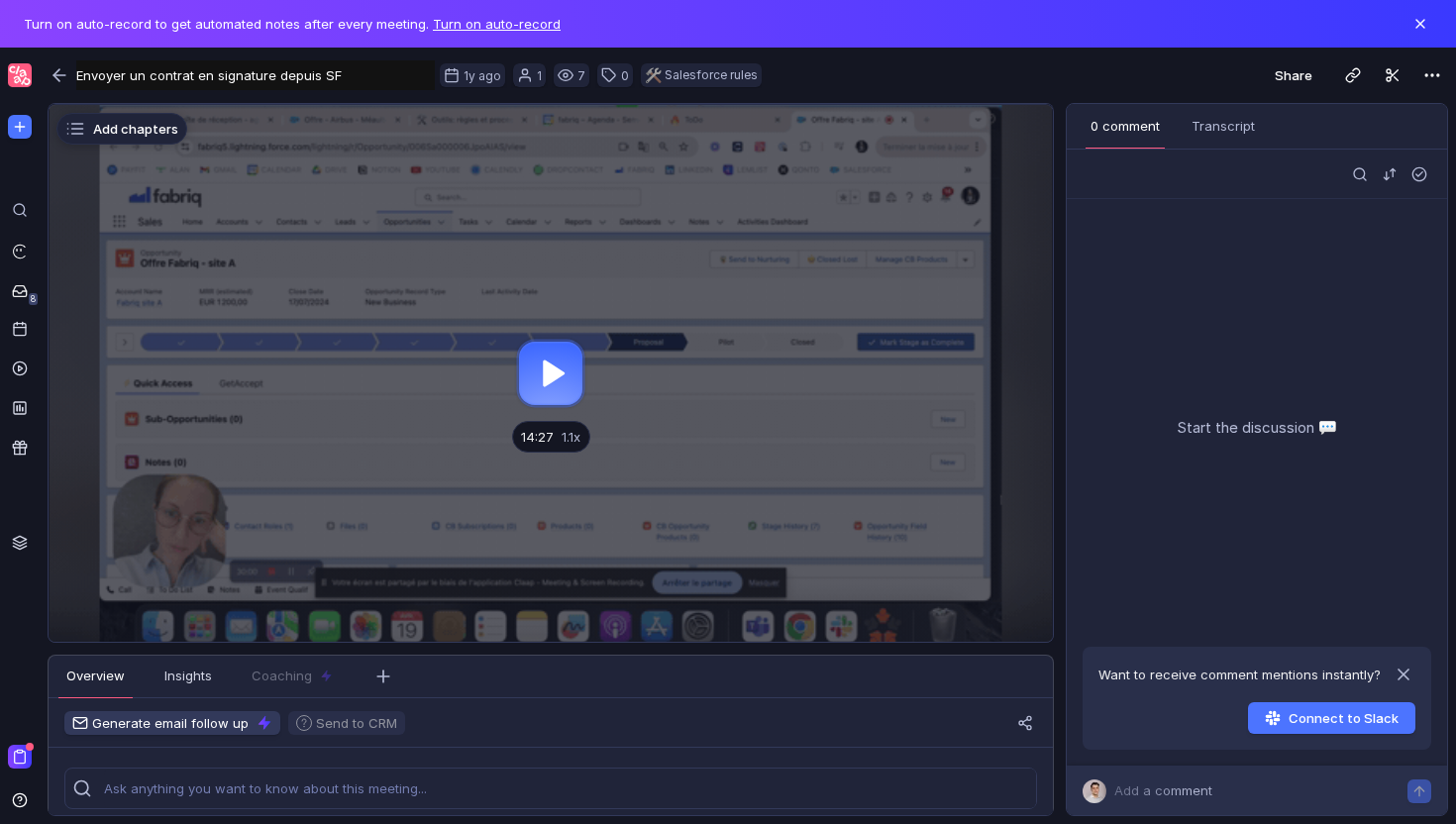 scroll, scrollTop: 0, scrollLeft: 0, axis: both 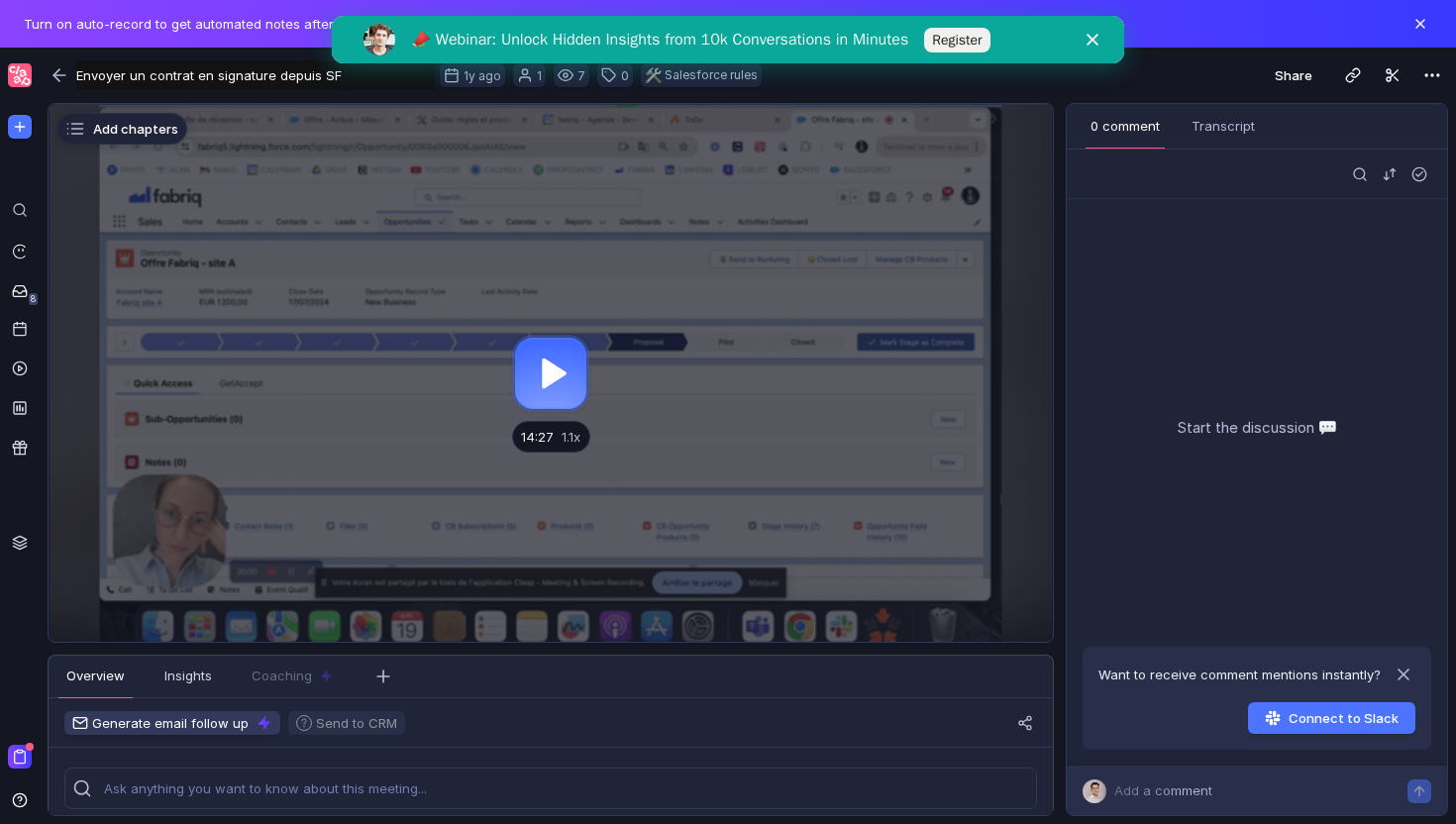 click at bounding box center (551, 373) 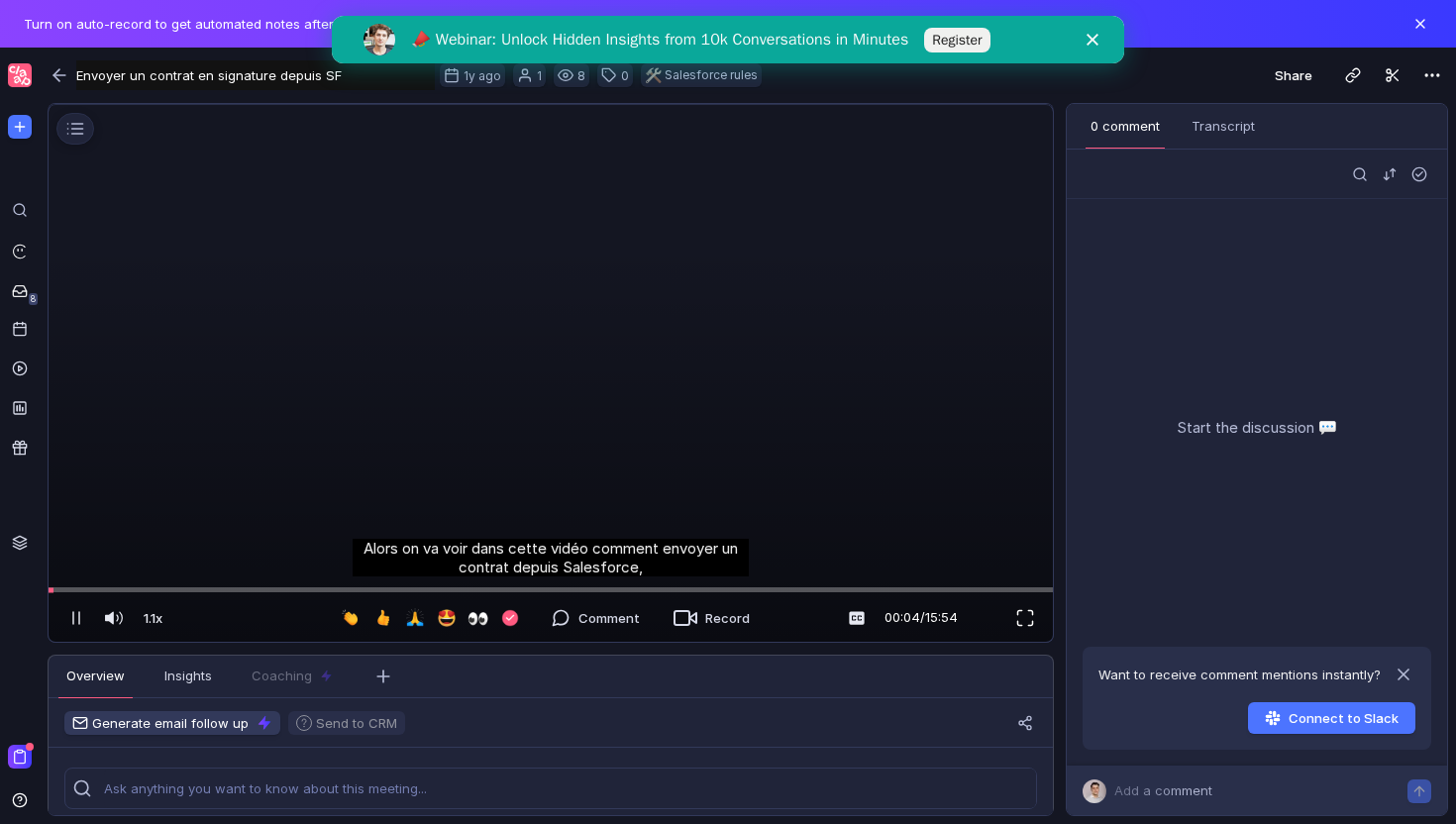click at bounding box center [1025, 618] 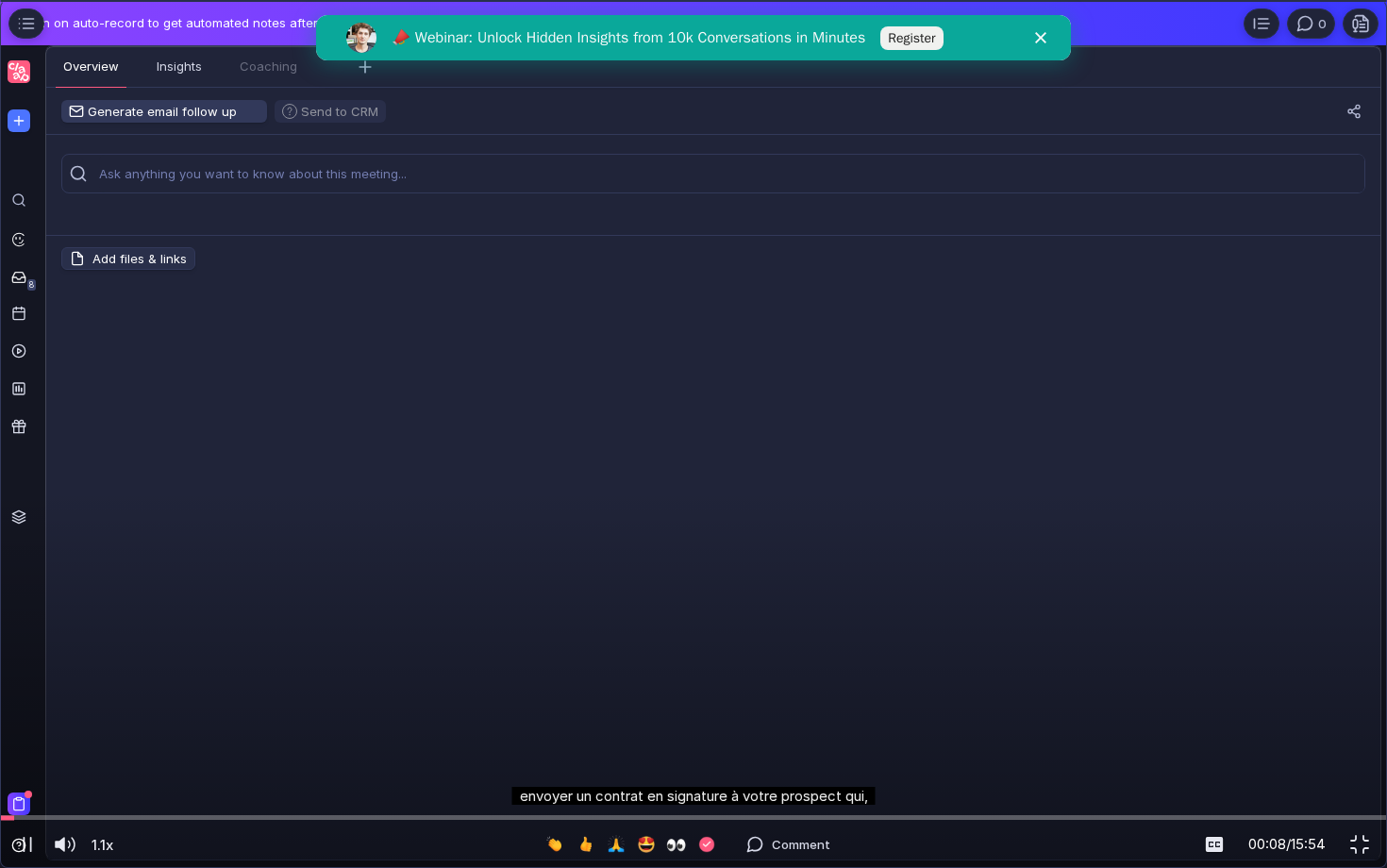 click at bounding box center (694, 1) 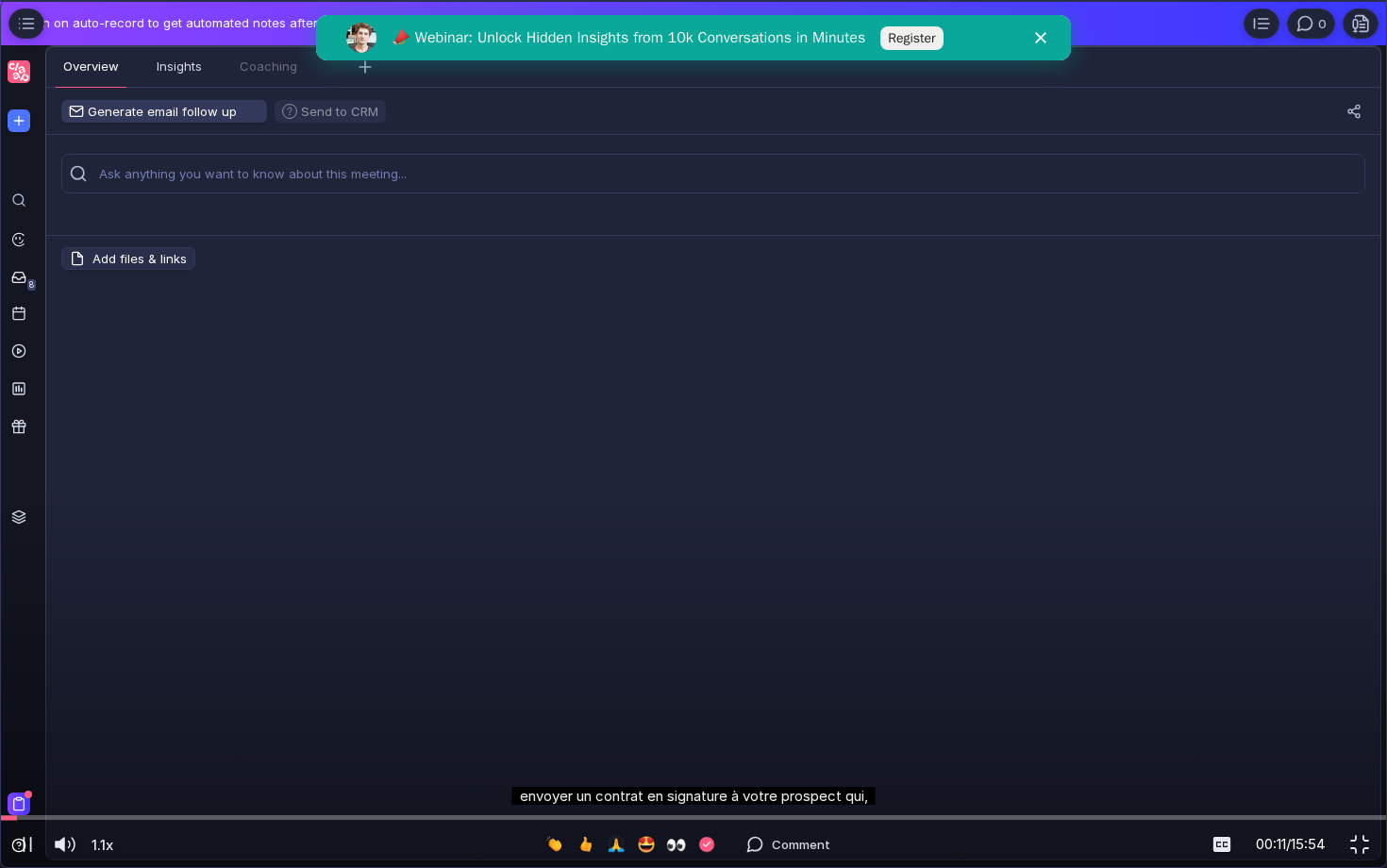 click at bounding box center (694, 1) 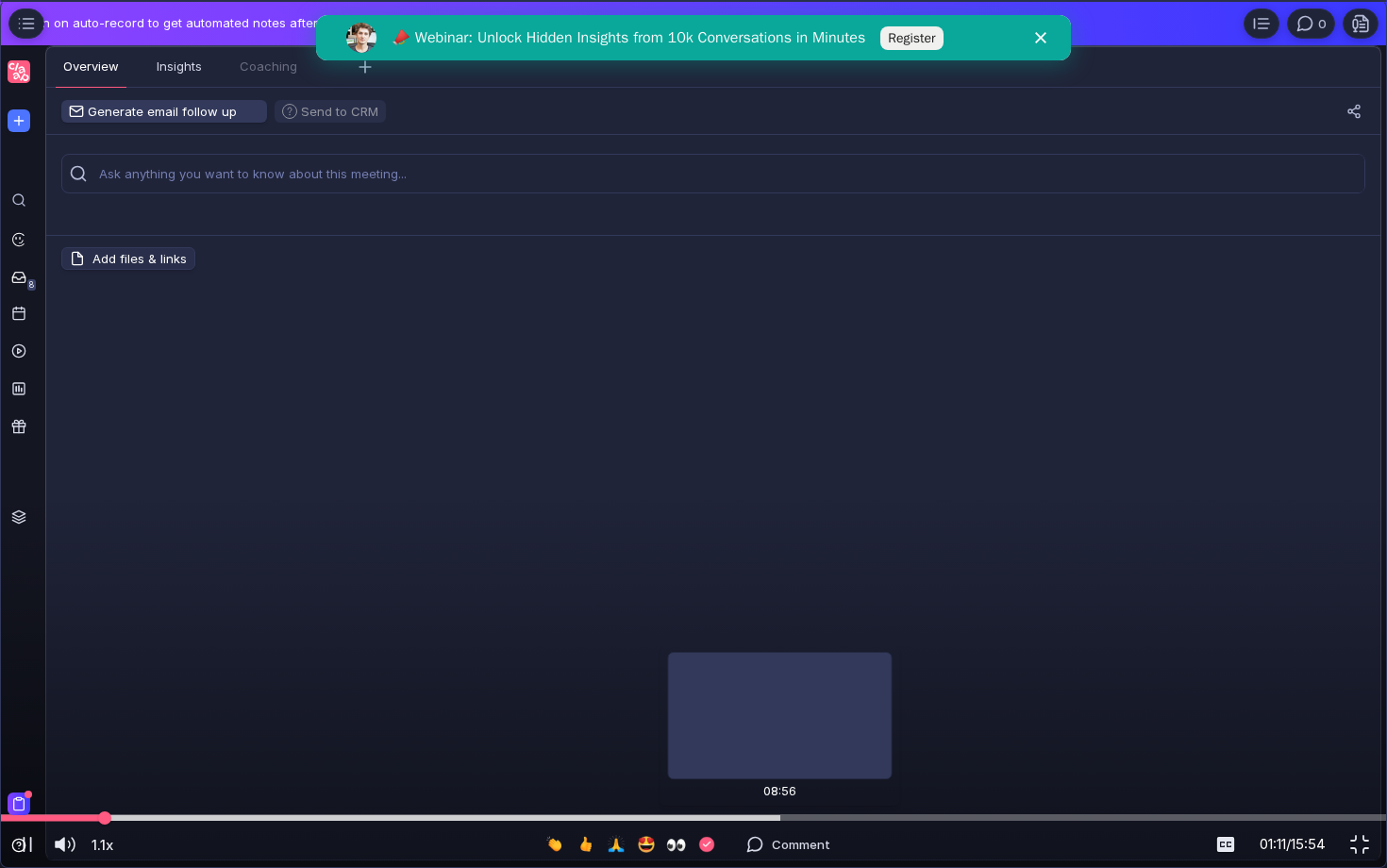 click at bounding box center (694, 817) 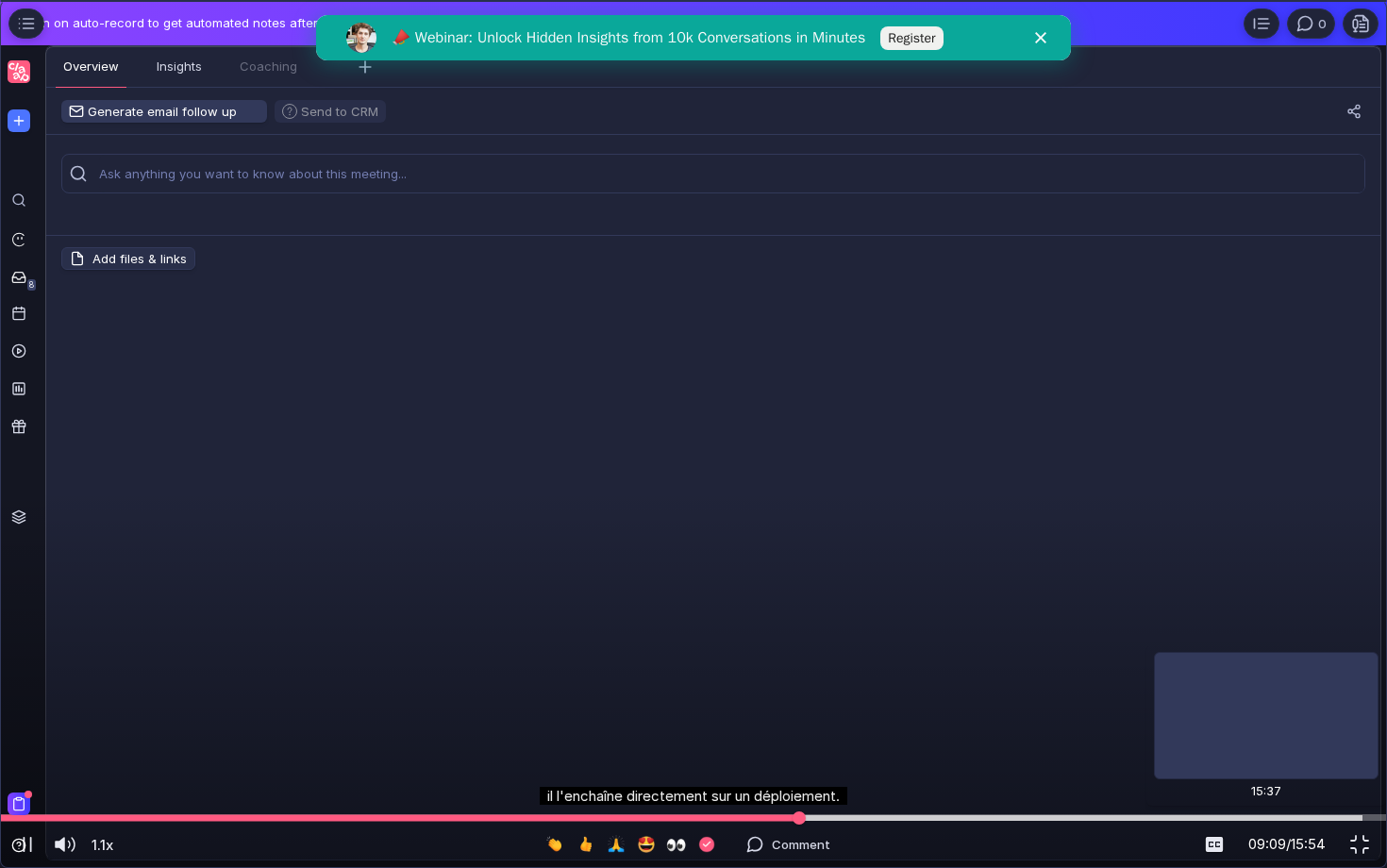 click at bounding box center (694, 817) 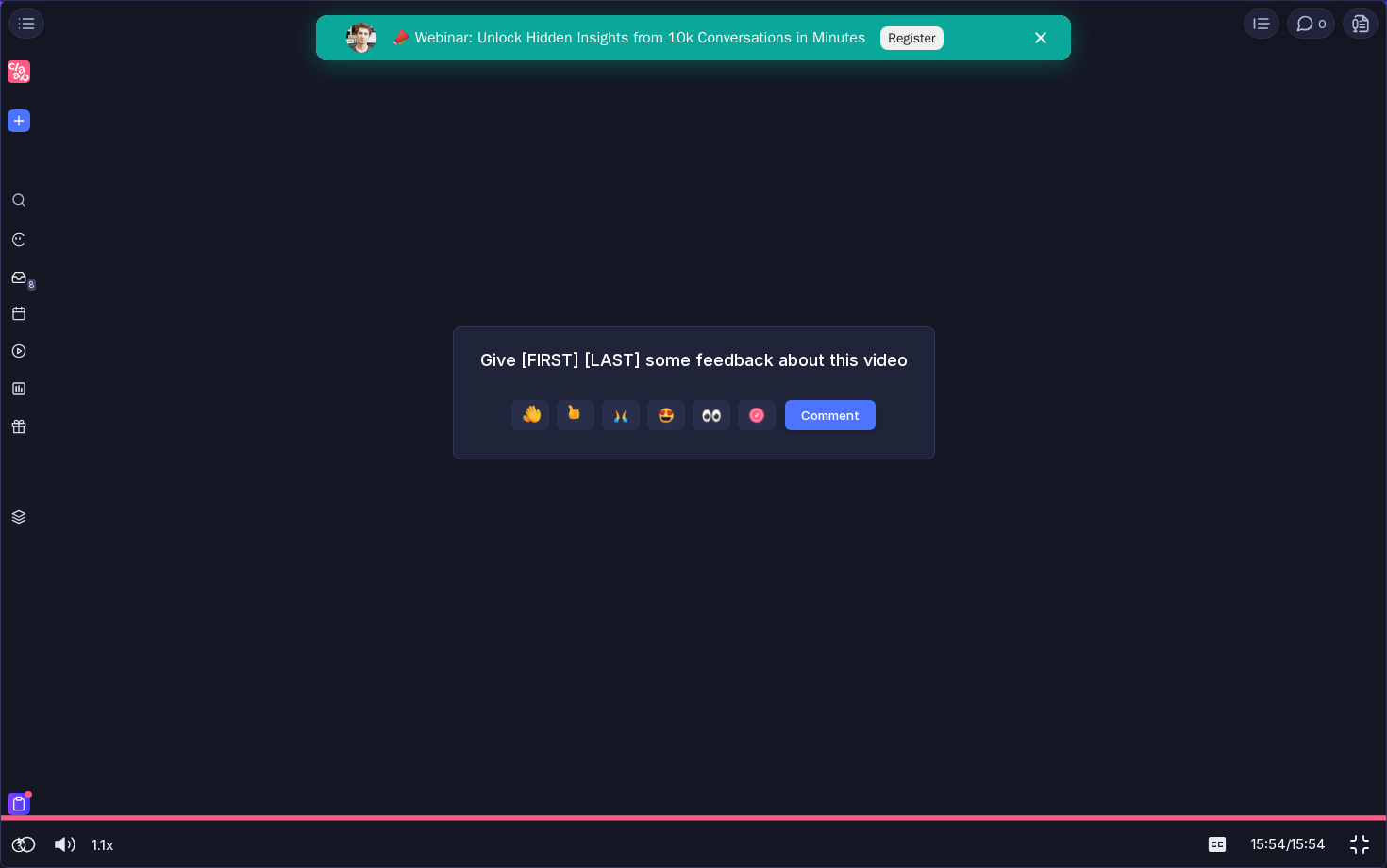 click at bounding box center (1360, 844) 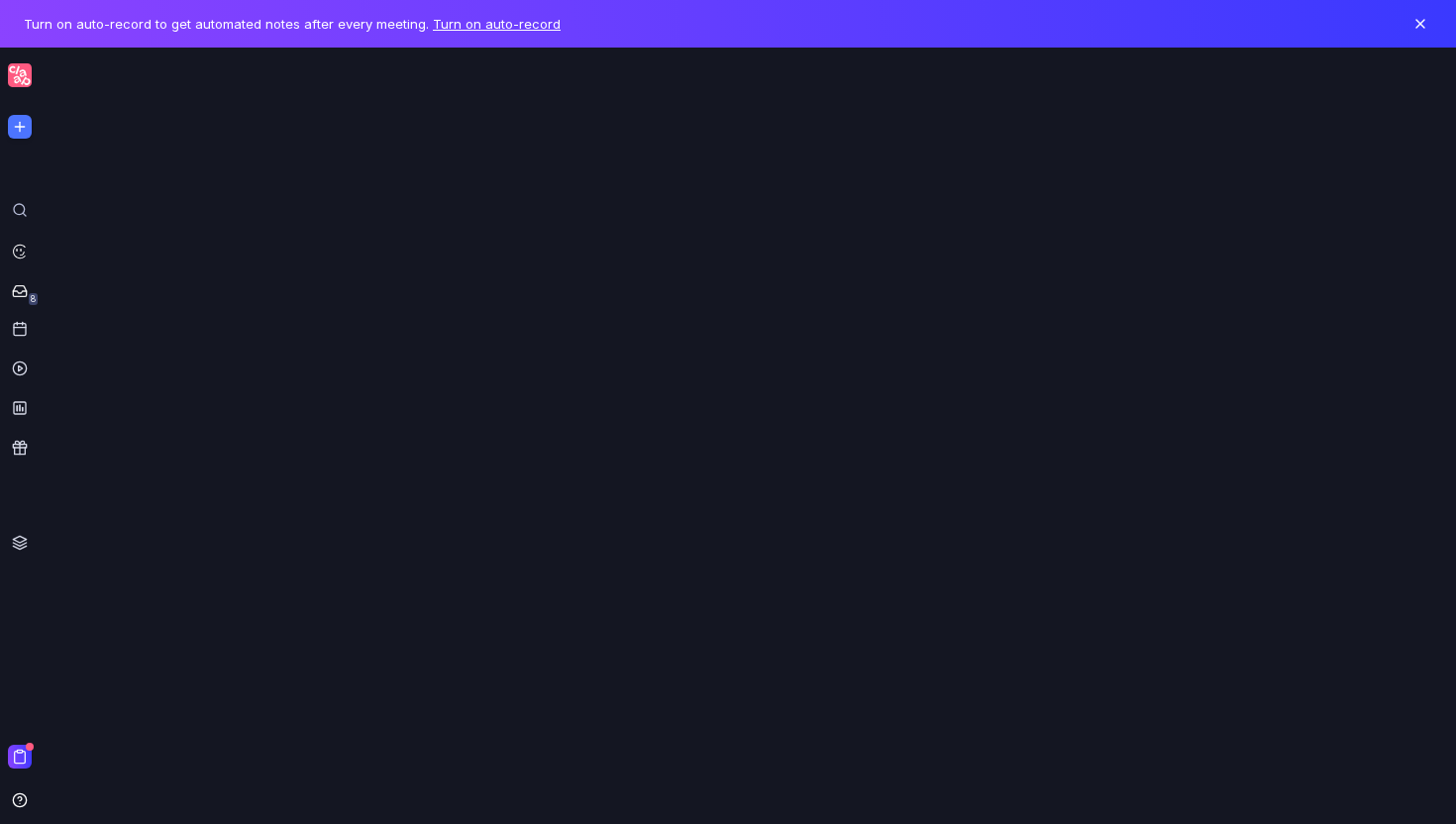 scroll, scrollTop: 0, scrollLeft: 0, axis: both 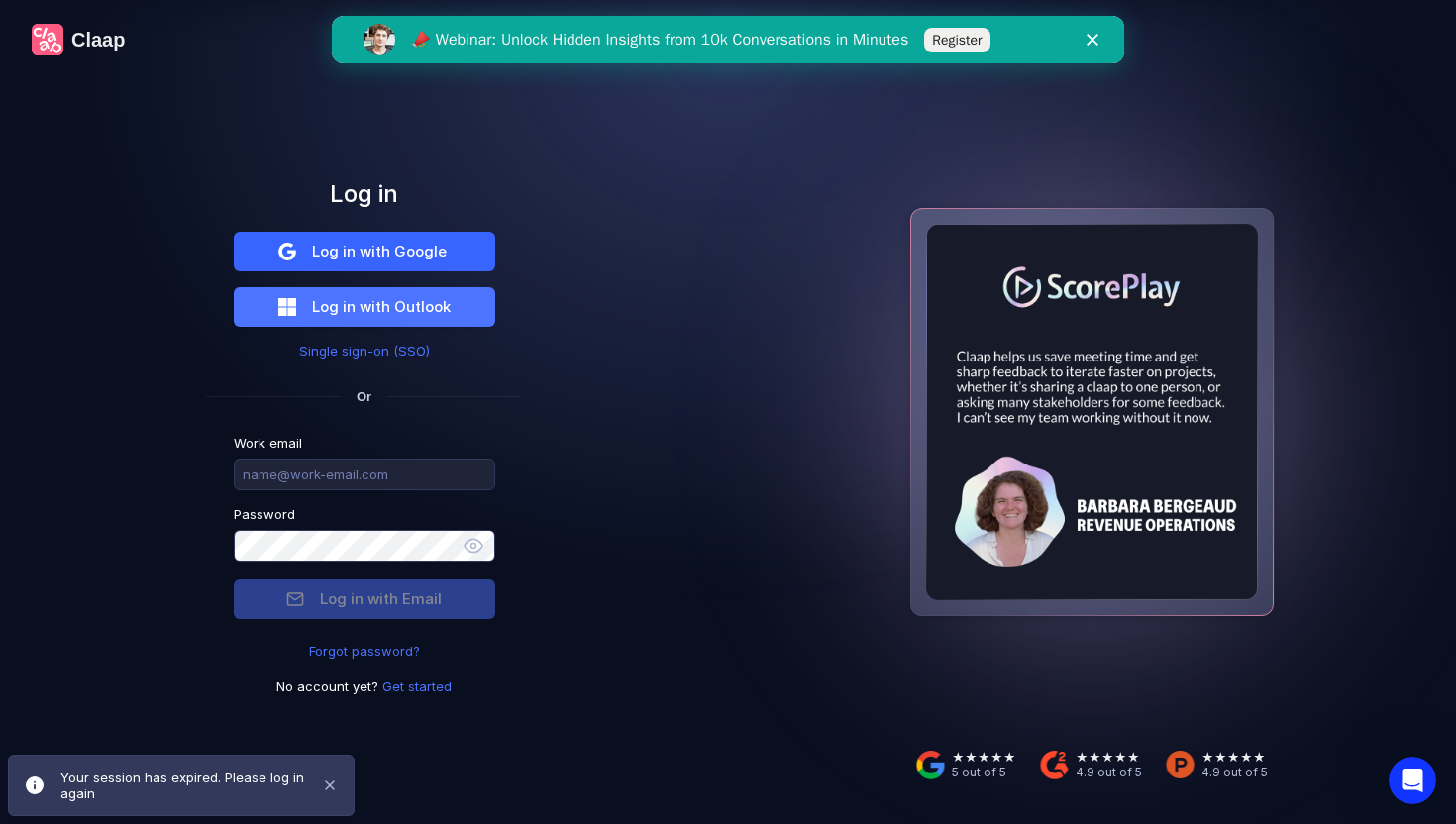 click on "Log in with Google" at bounding box center [379, 251] 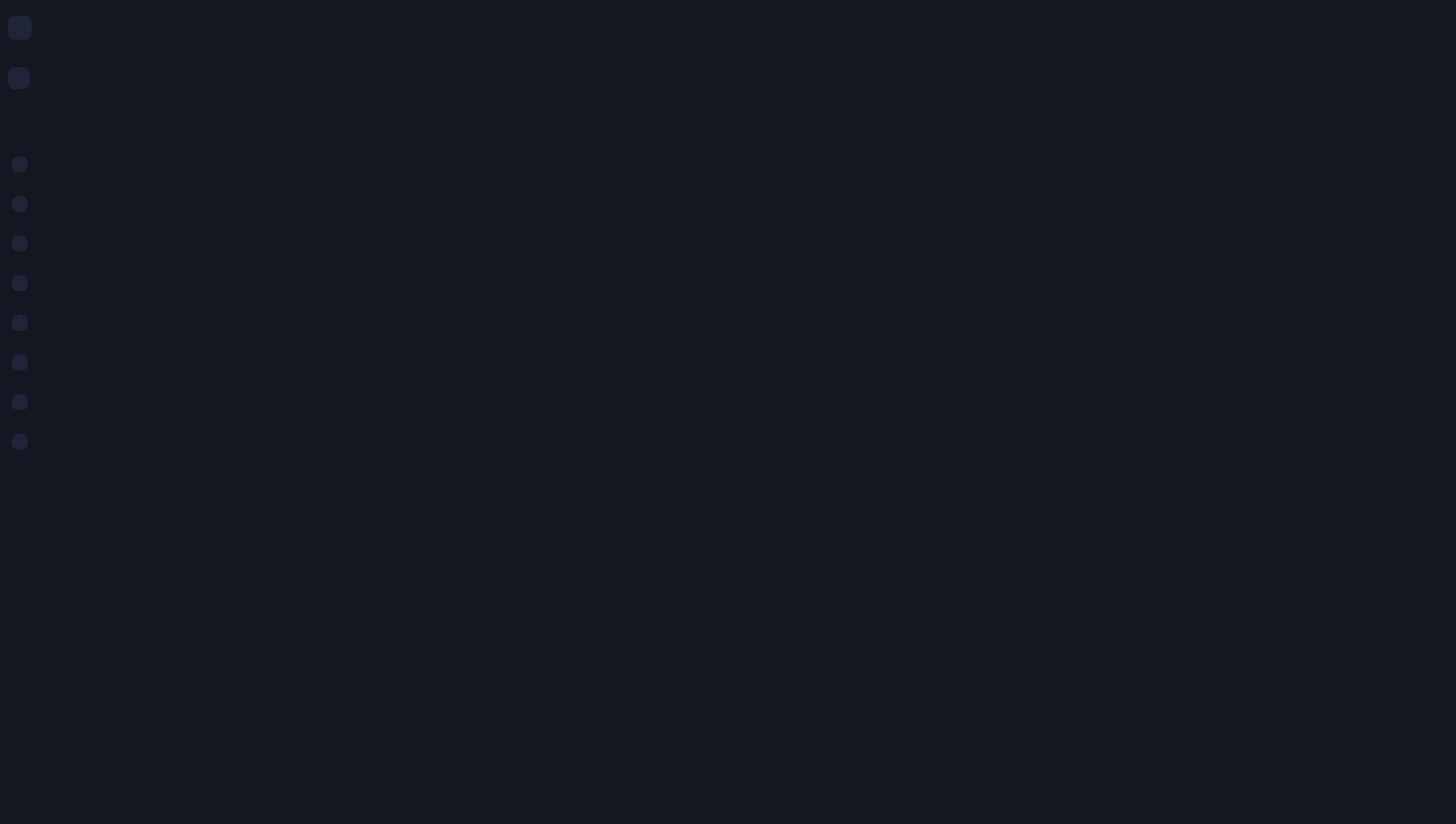 scroll, scrollTop: 0, scrollLeft: 0, axis: both 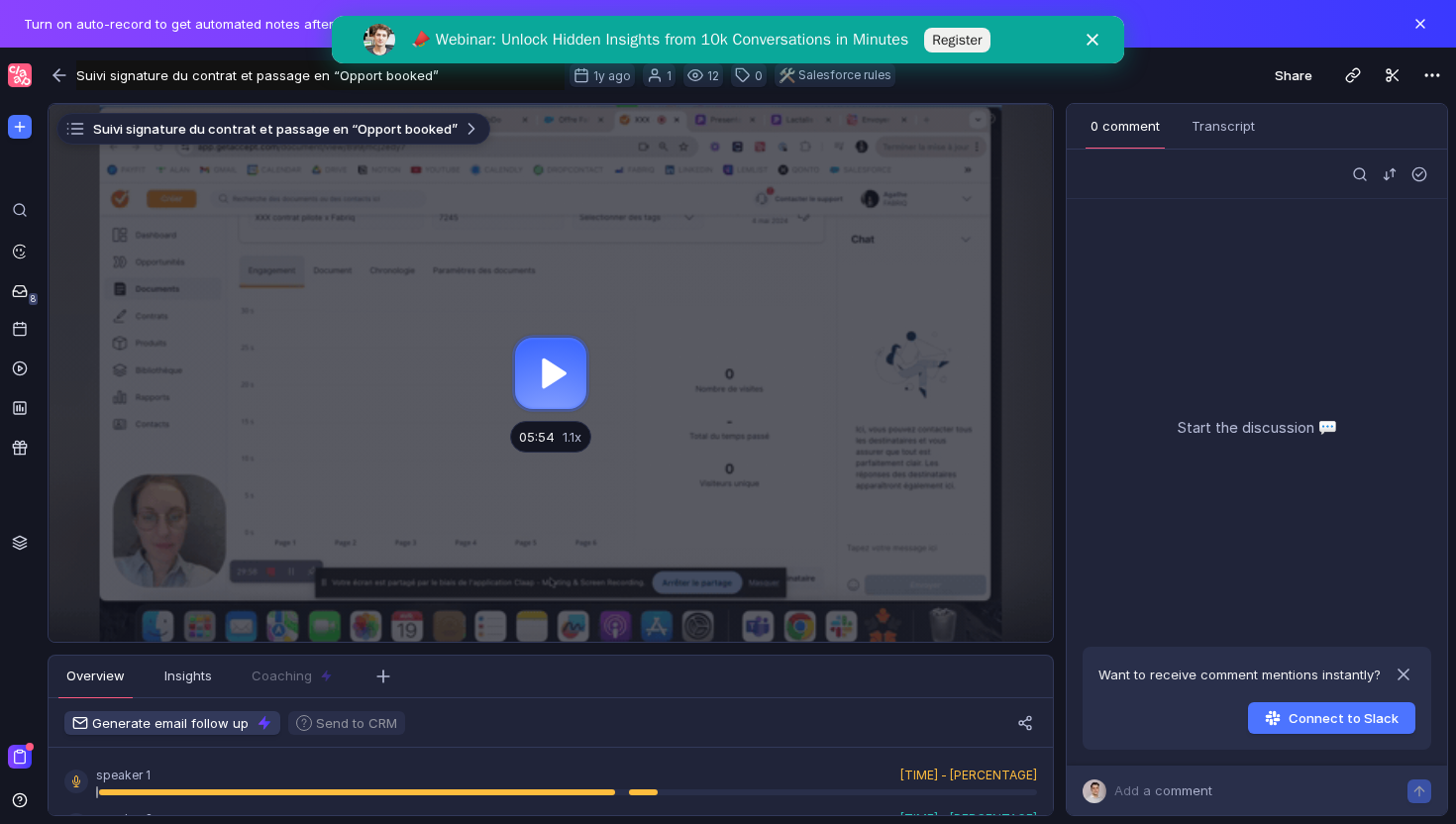 click at bounding box center [551, 373] 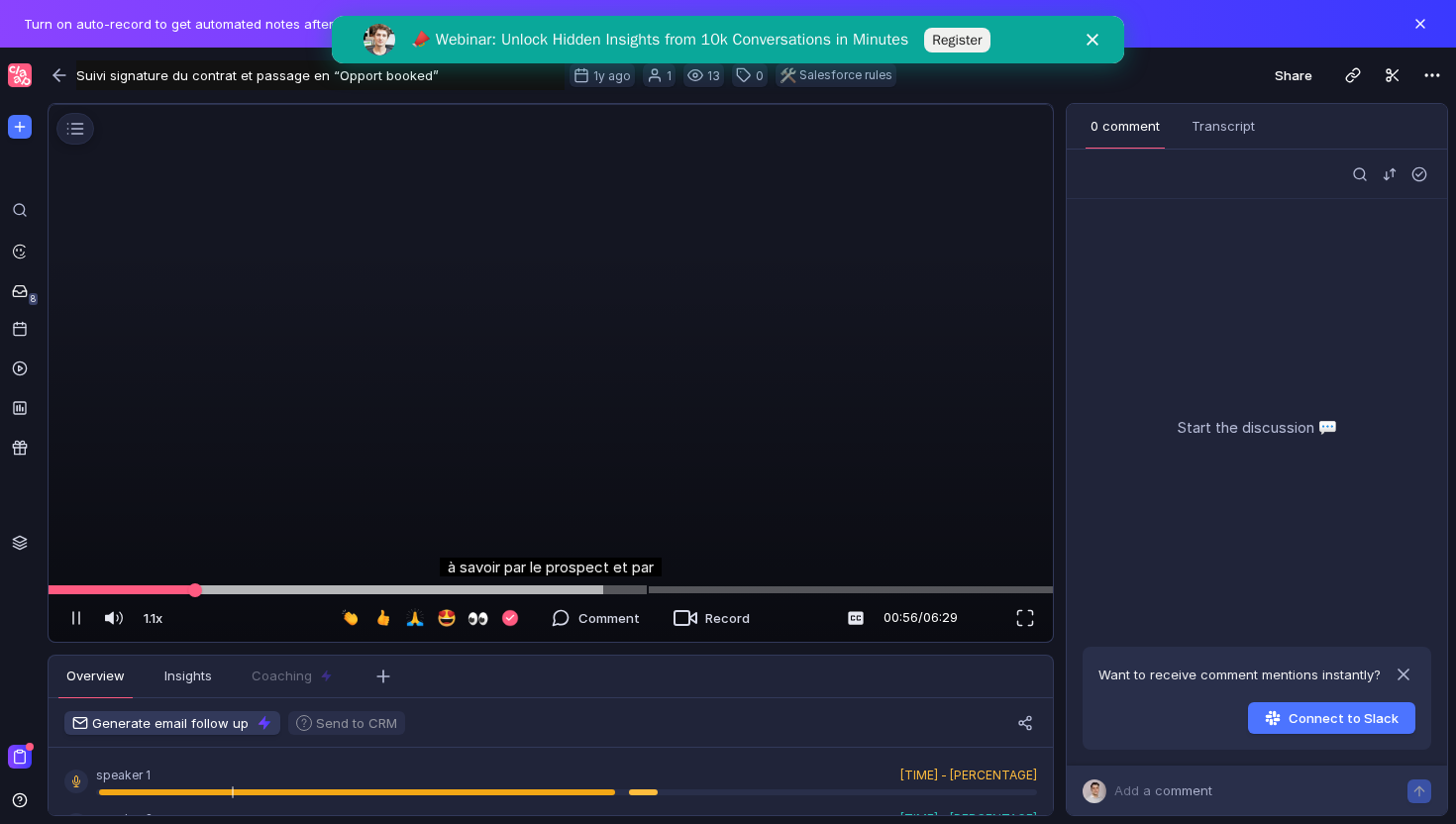 click at bounding box center [551, 589] 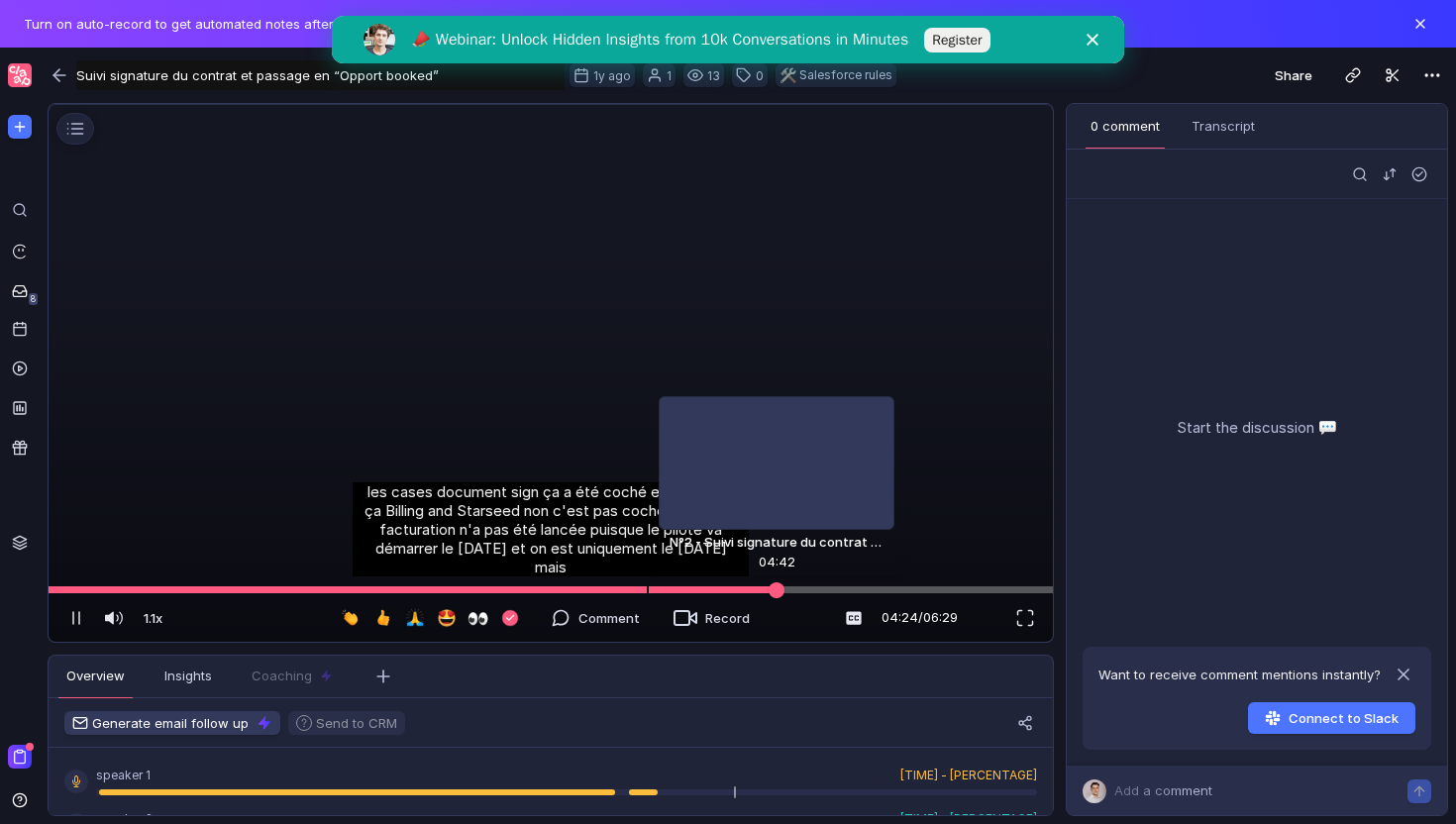 click at bounding box center (551, 589) 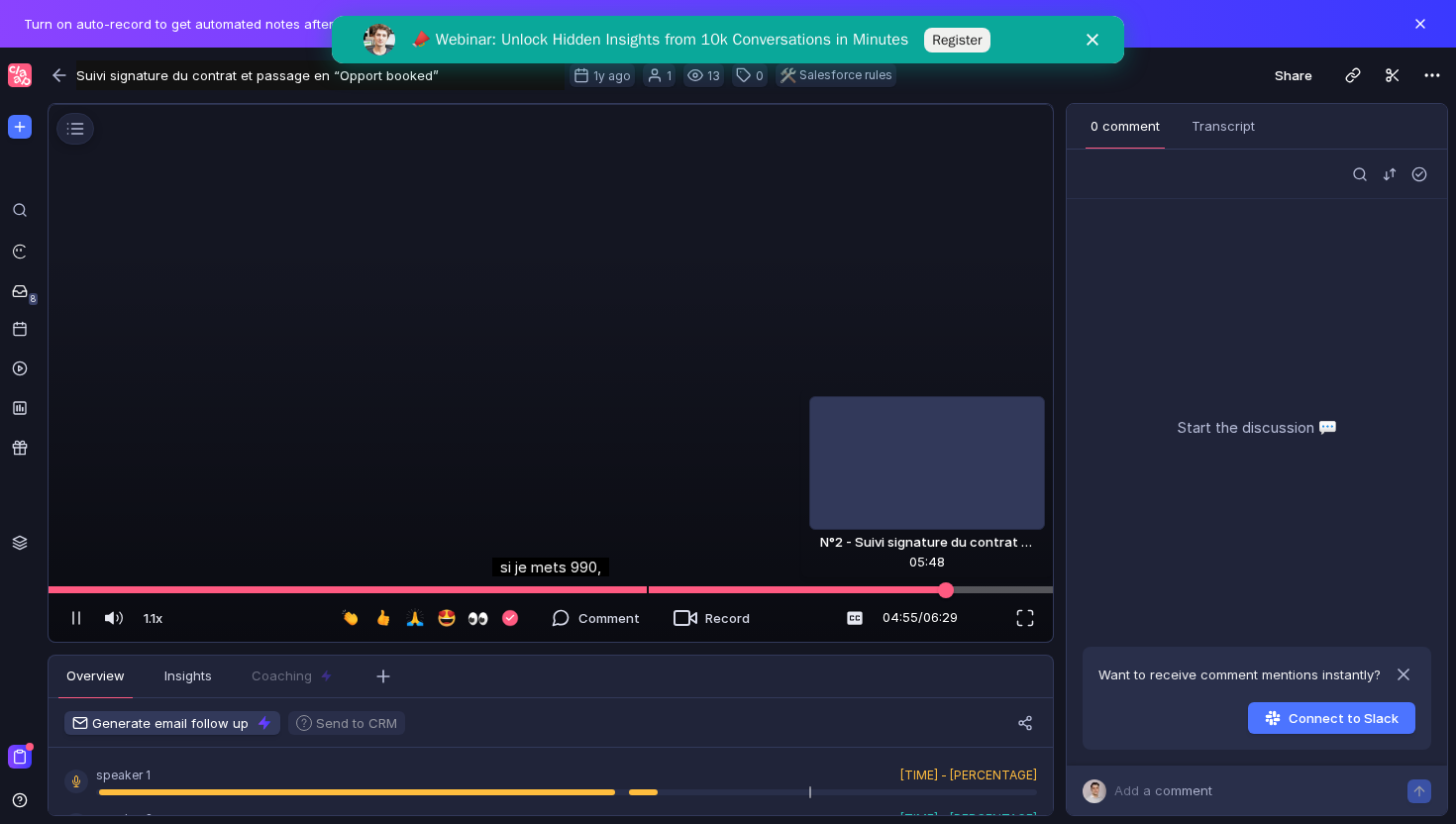 click at bounding box center (551, 589) 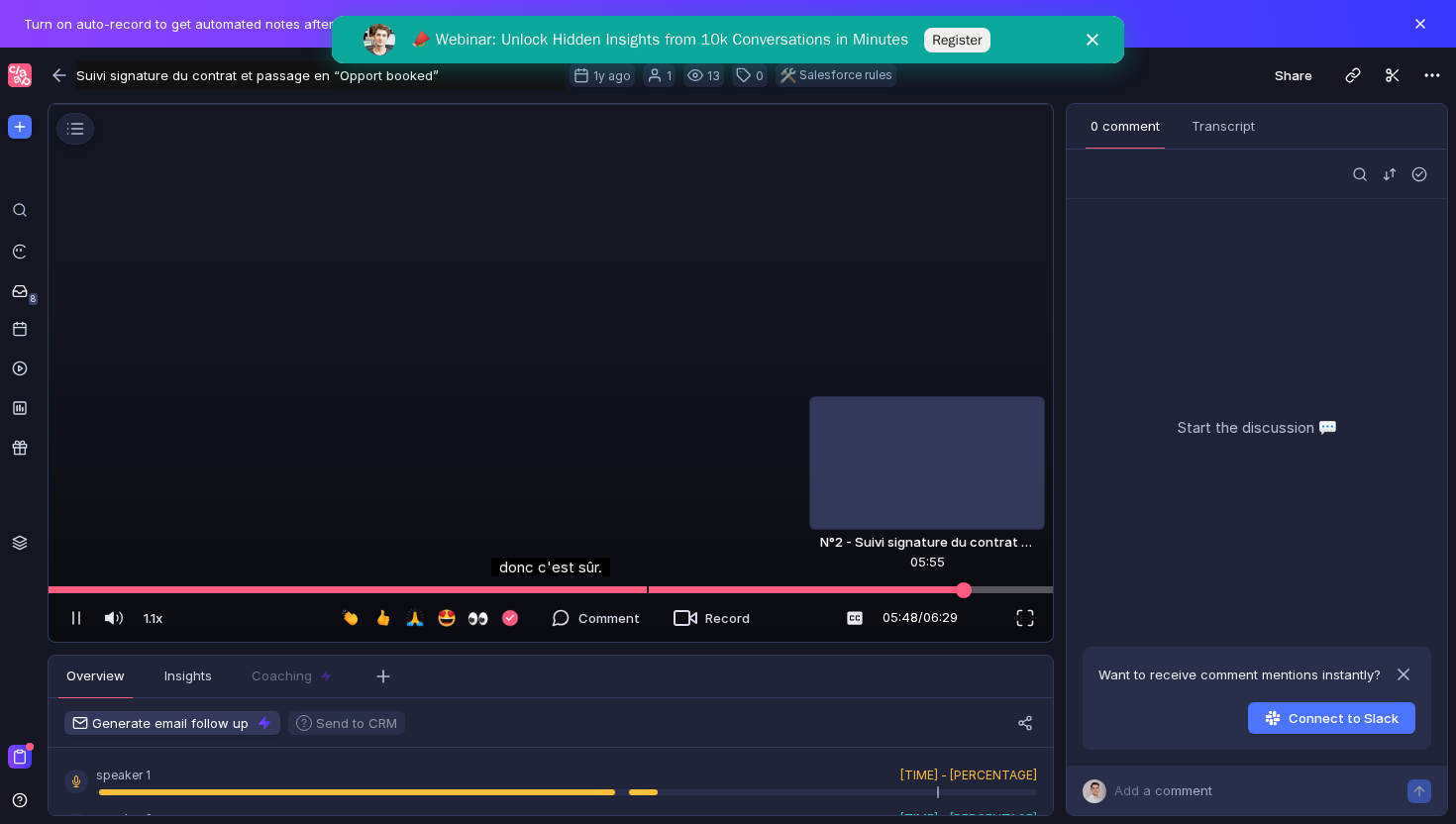 click at bounding box center (551, 589) 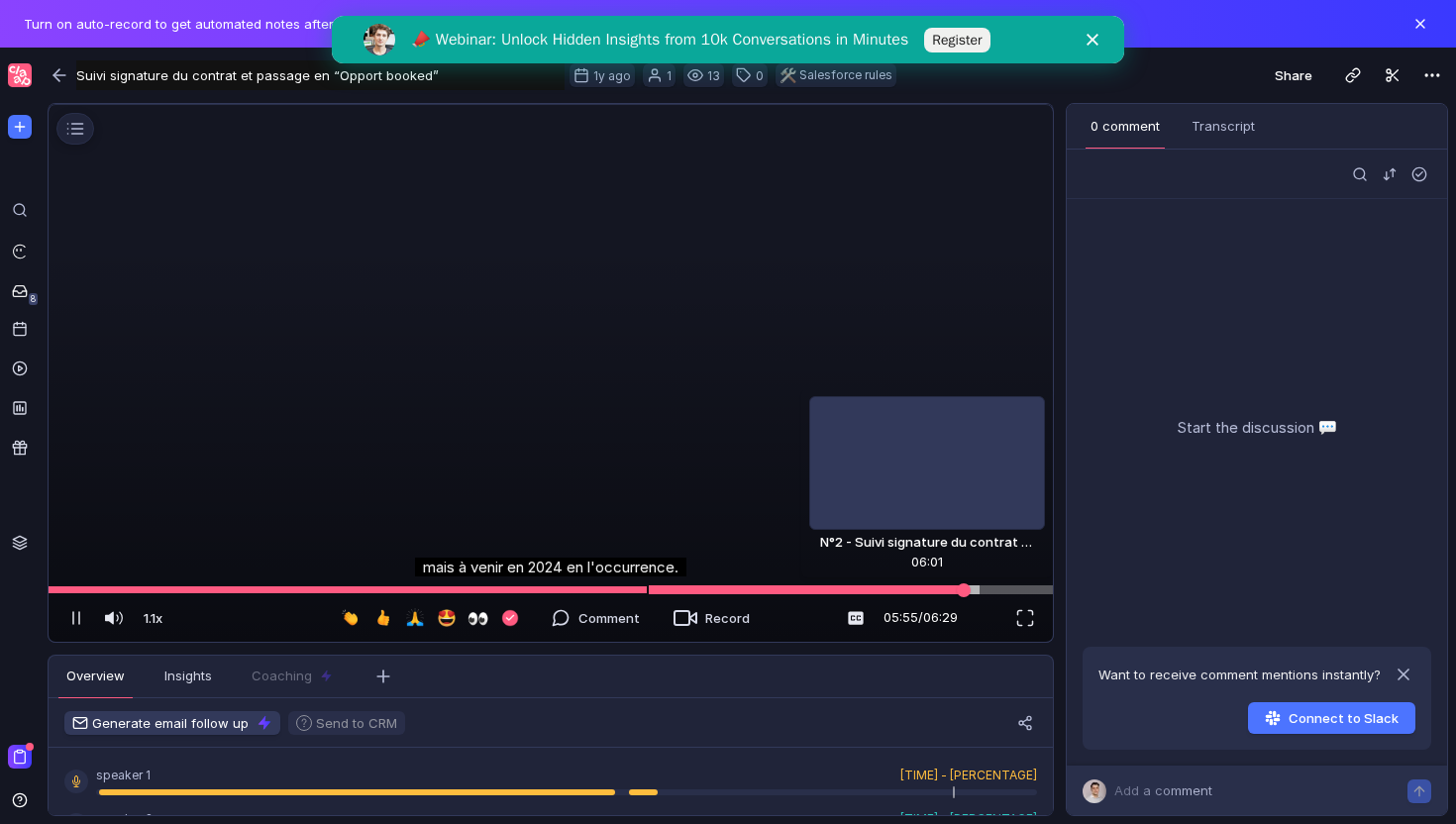 click at bounding box center (551, 589) 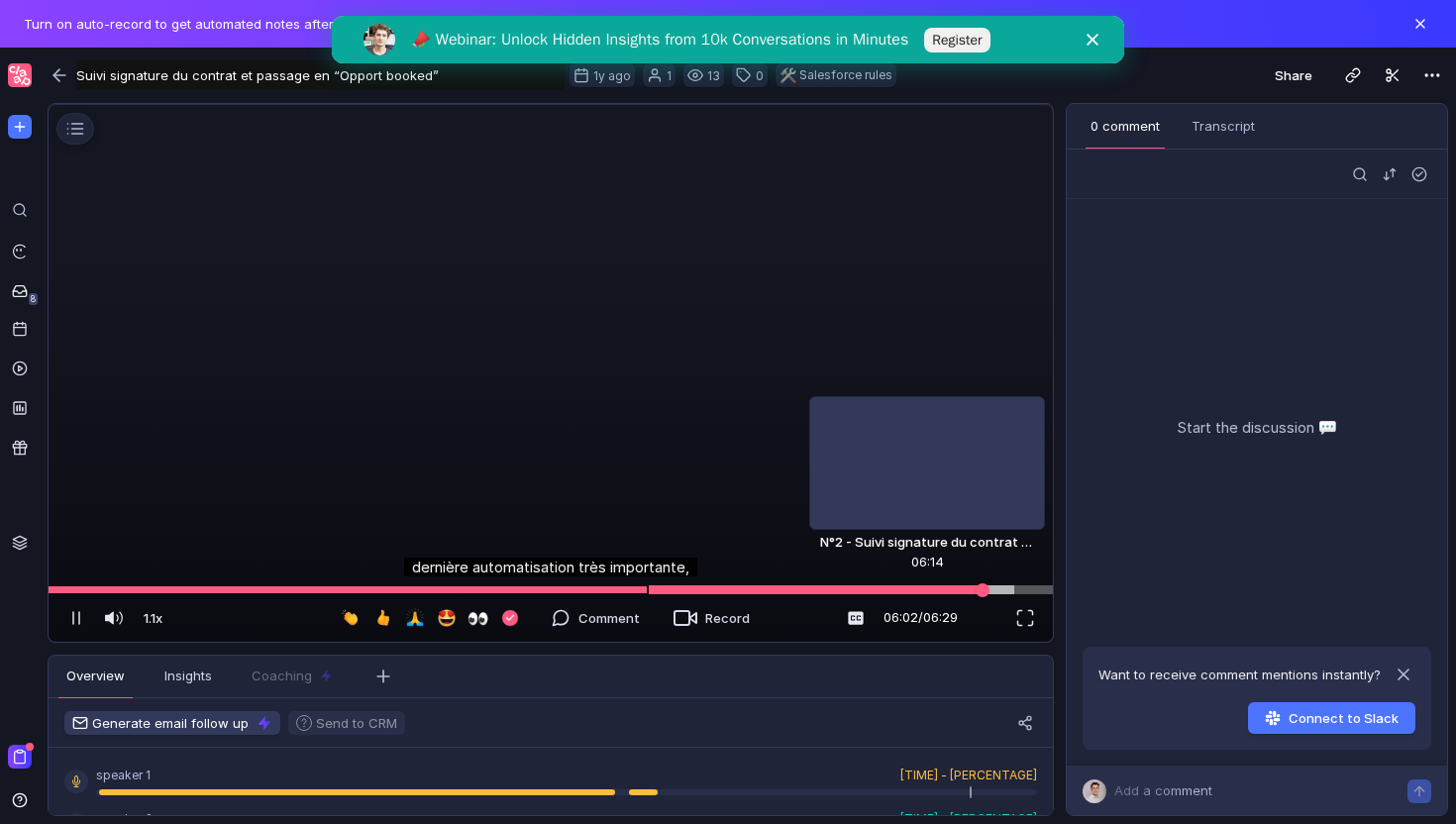 click at bounding box center [551, 589] 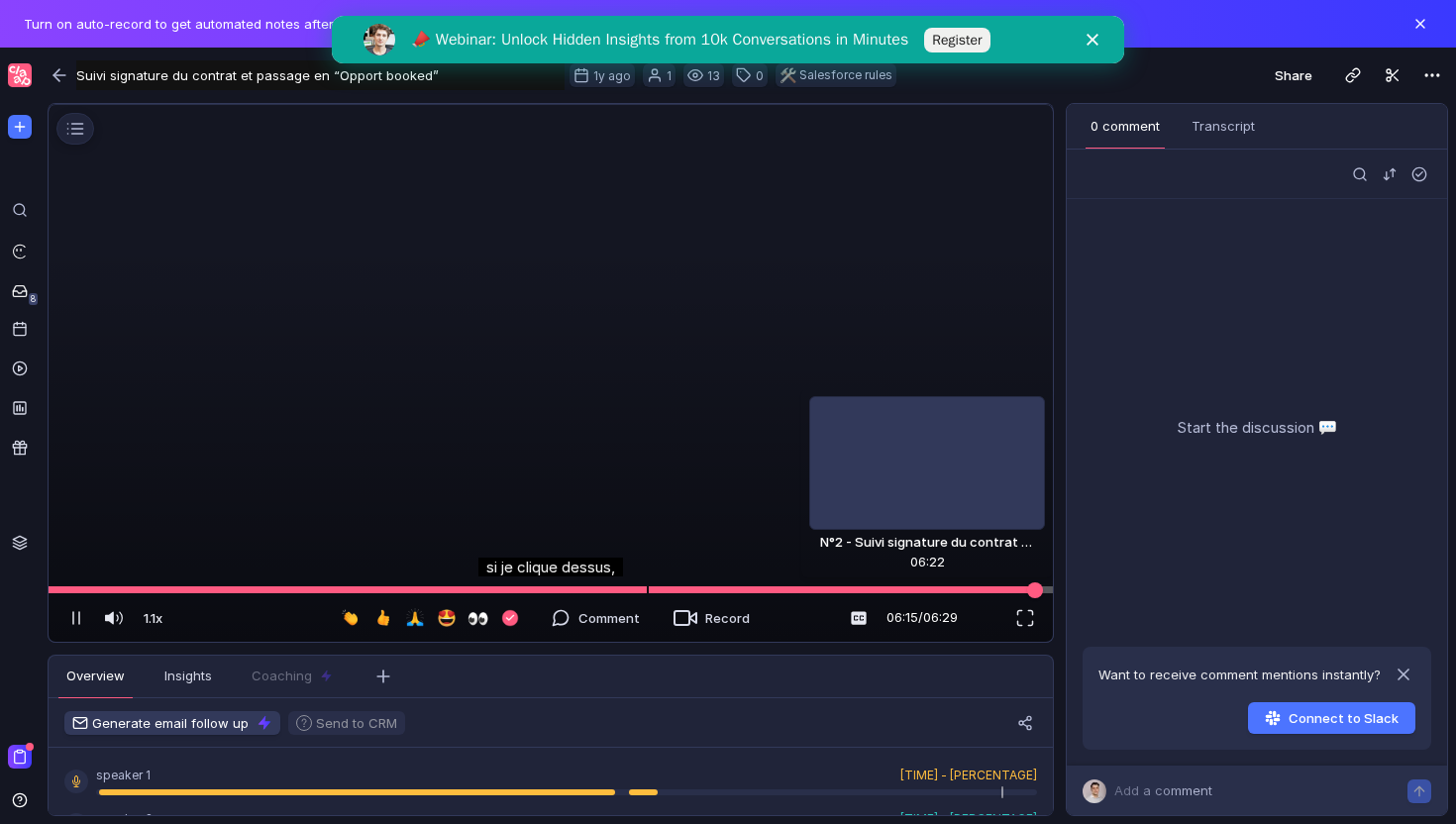 click at bounding box center [551, 589] 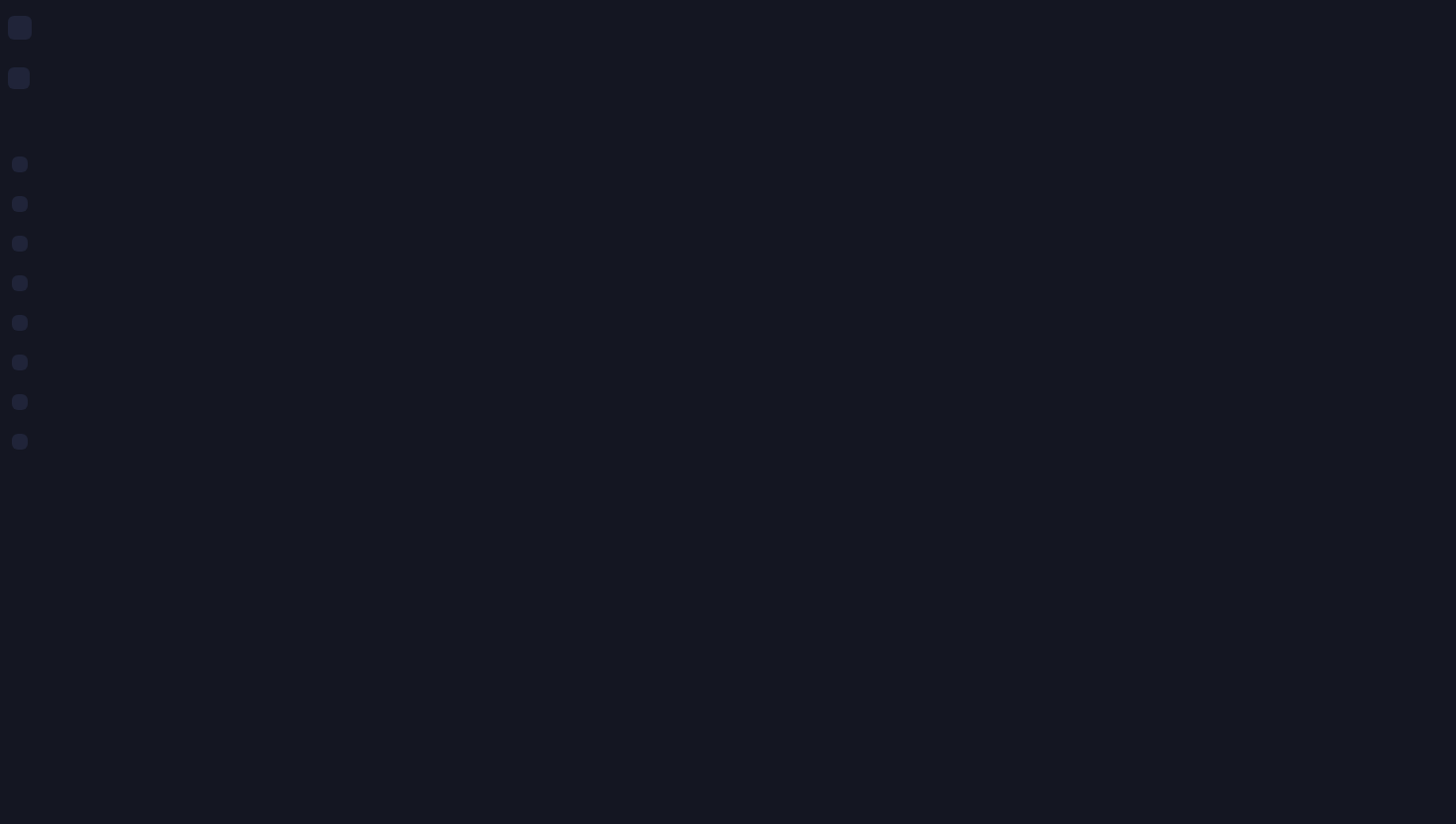 scroll, scrollTop: 0, scrollLeft: 0, axis: both 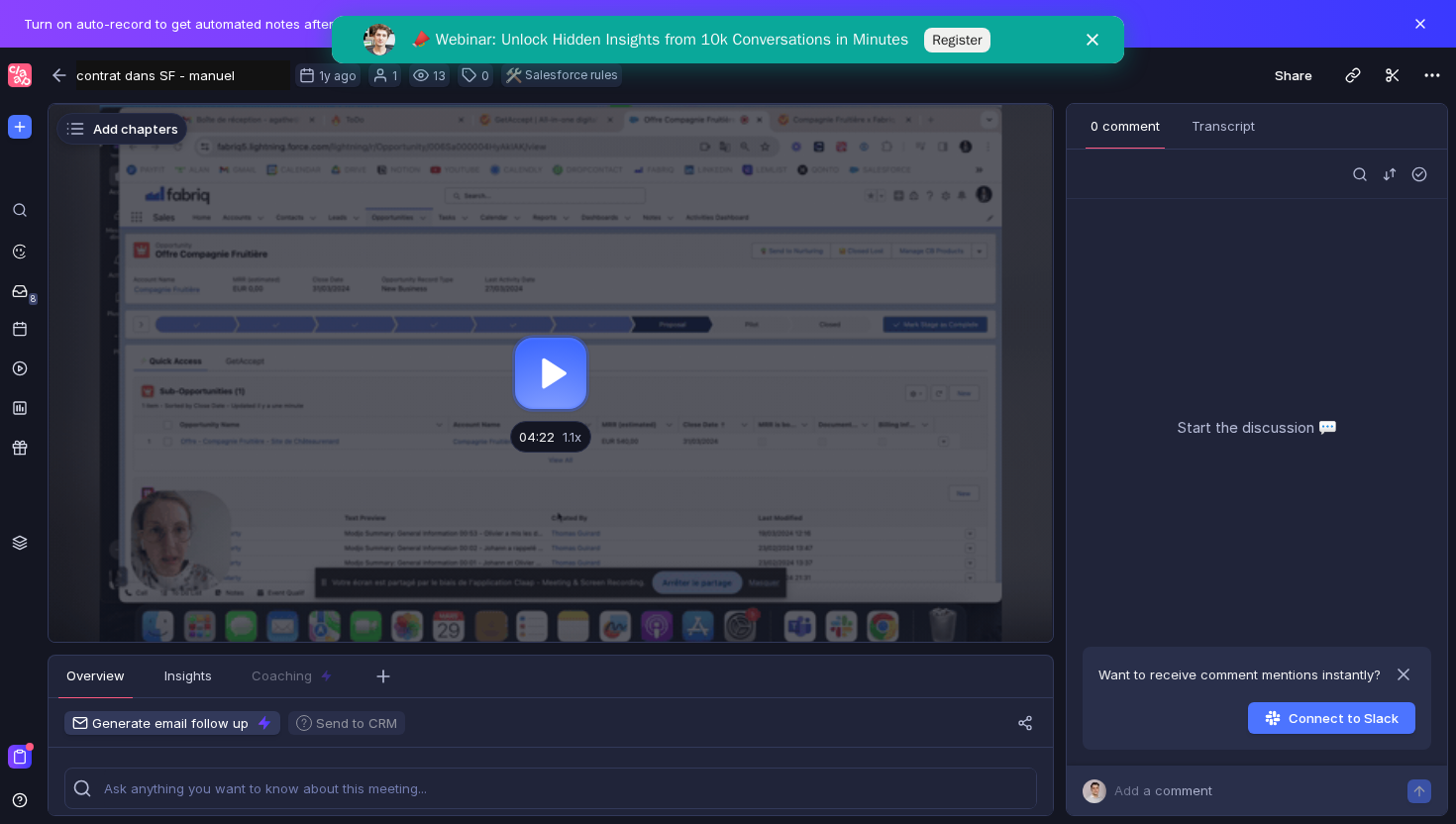 click at bounding box center [551, 373] 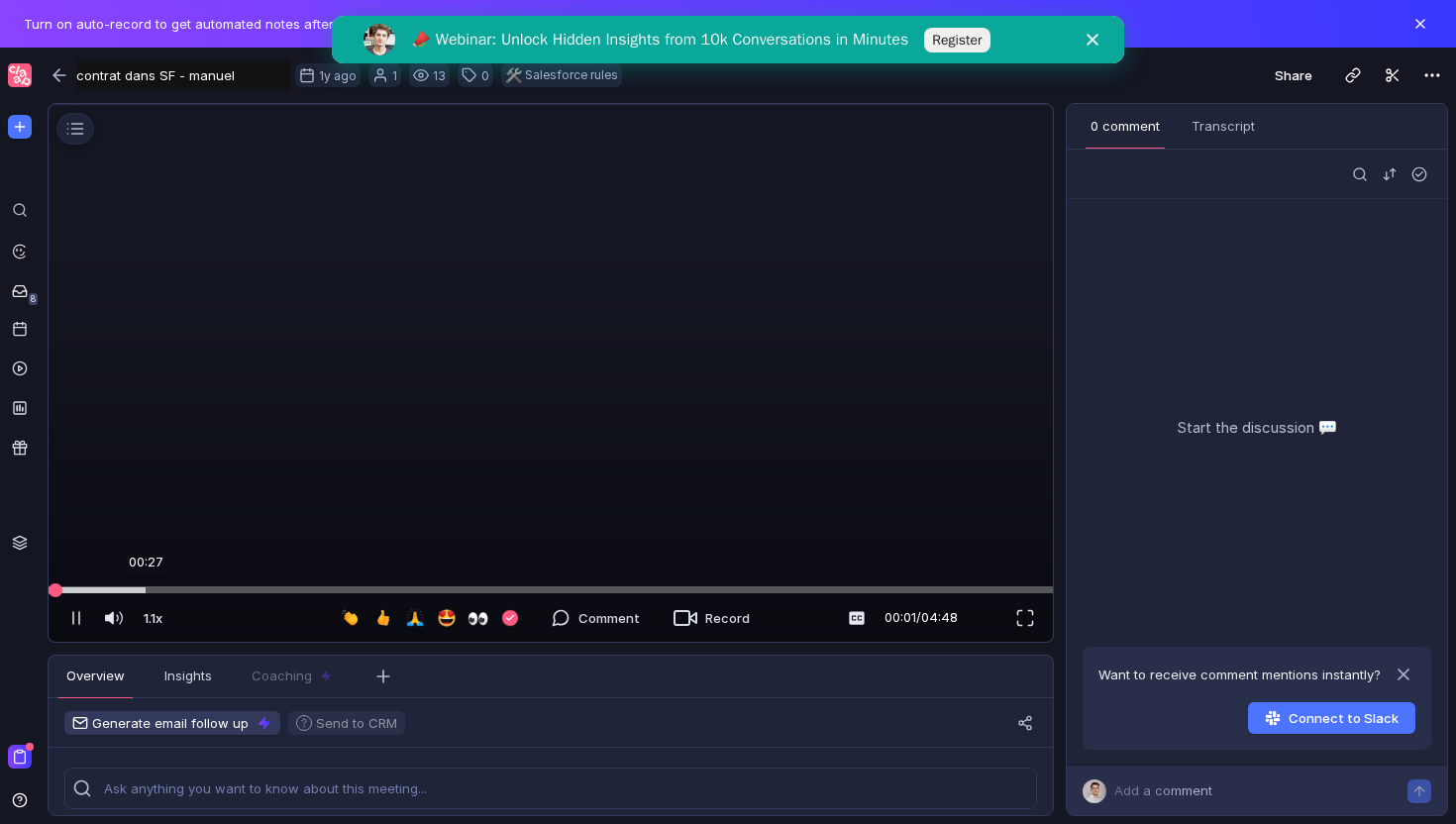 click at bounding box center (551, 590) 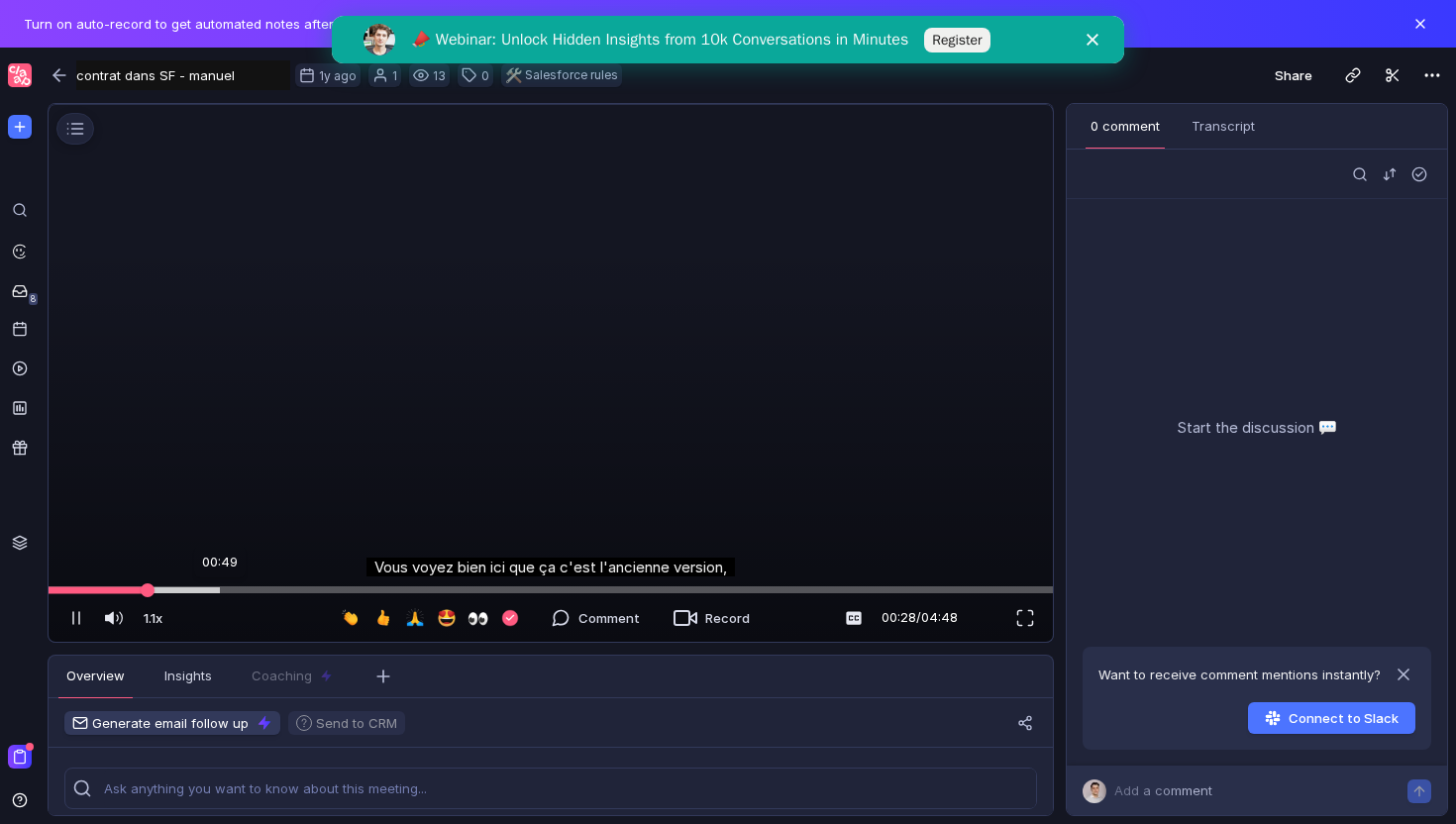 click at bounding box center (551, 590) 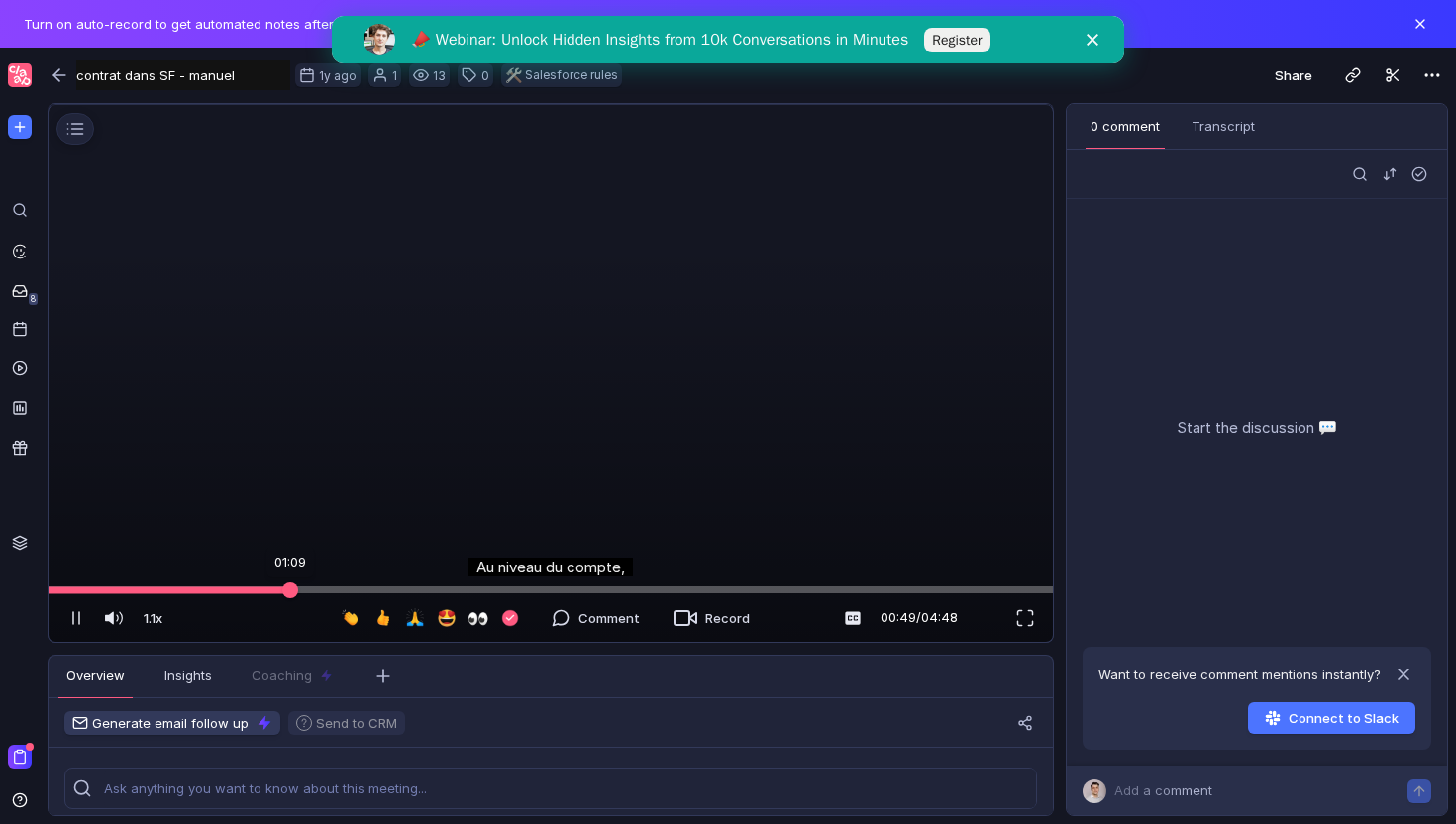 click at bounding box center [551, 590] 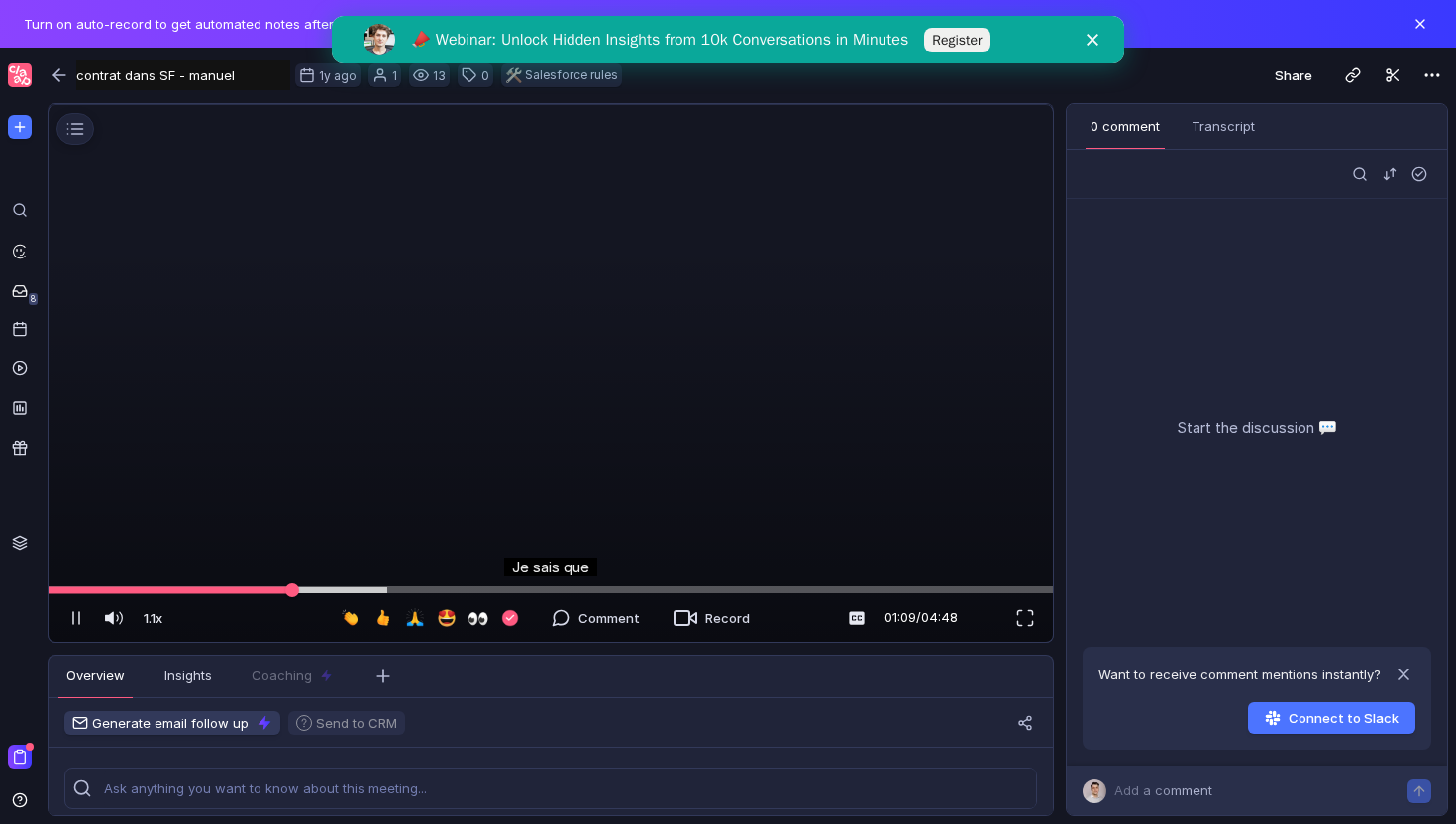 click at bounding box center [551, 589] 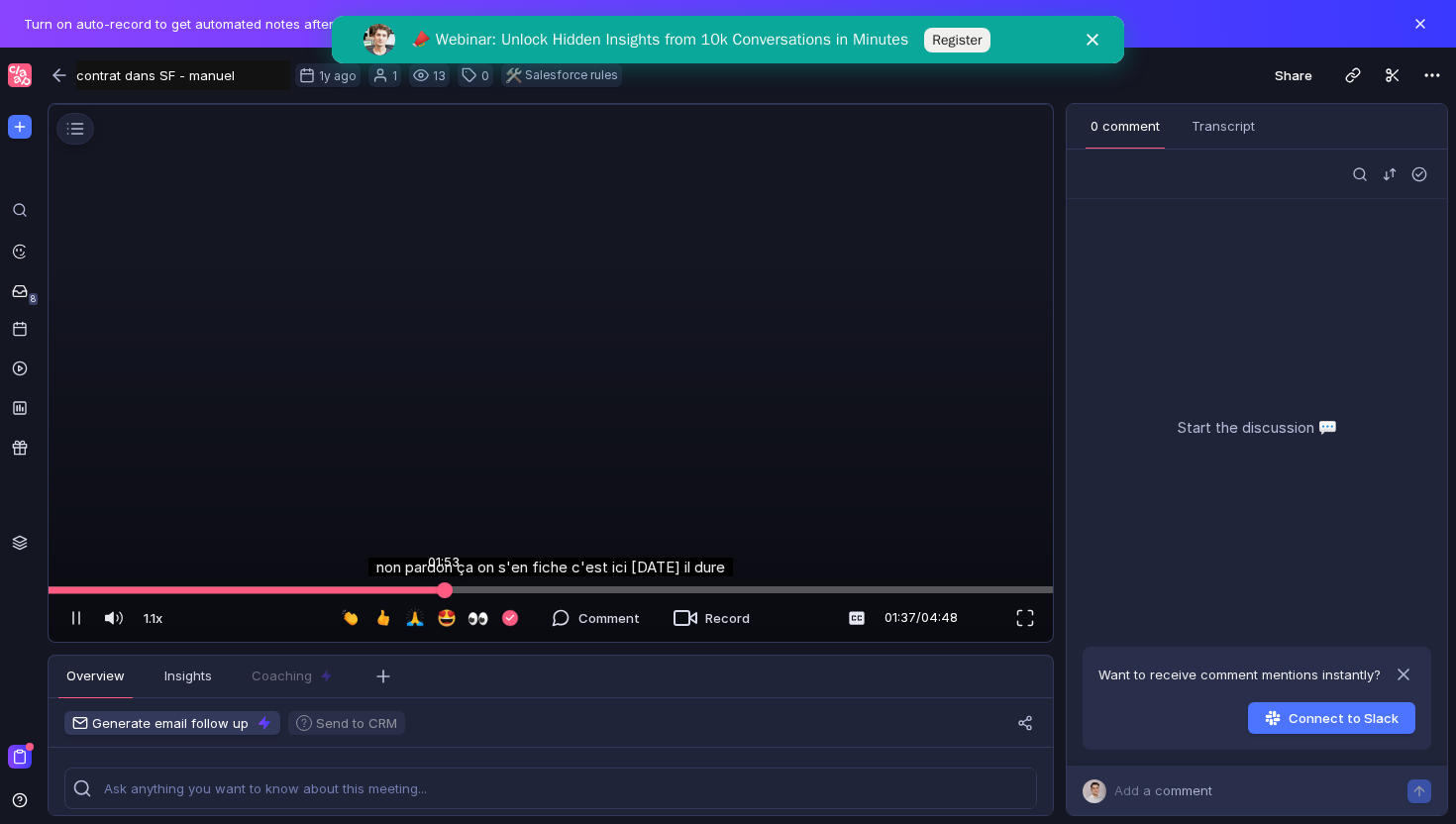 click at bounding box center (551, 590) 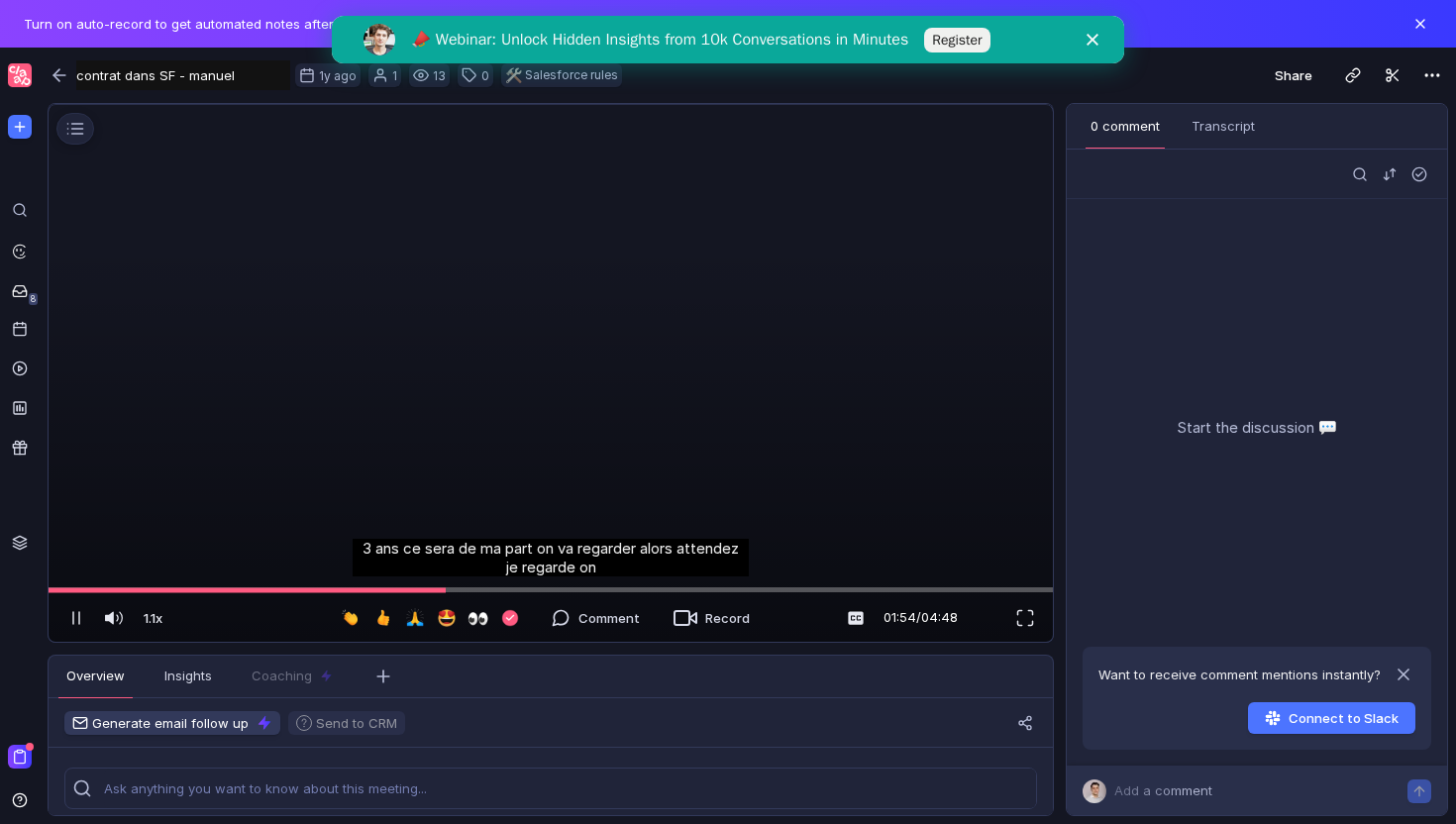 click at bounding box center (551, 105) 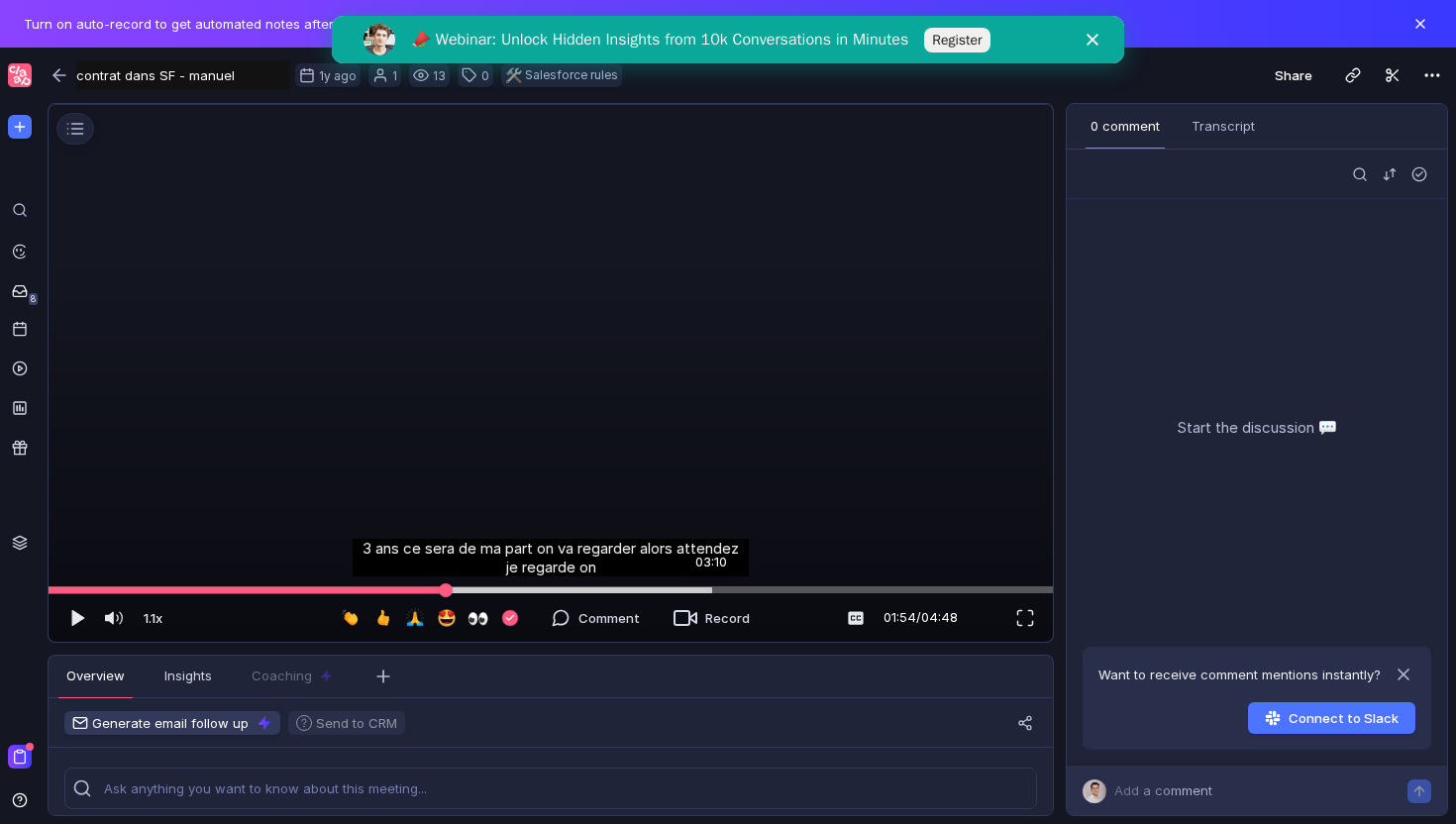 click at bounding box center (551, 589) 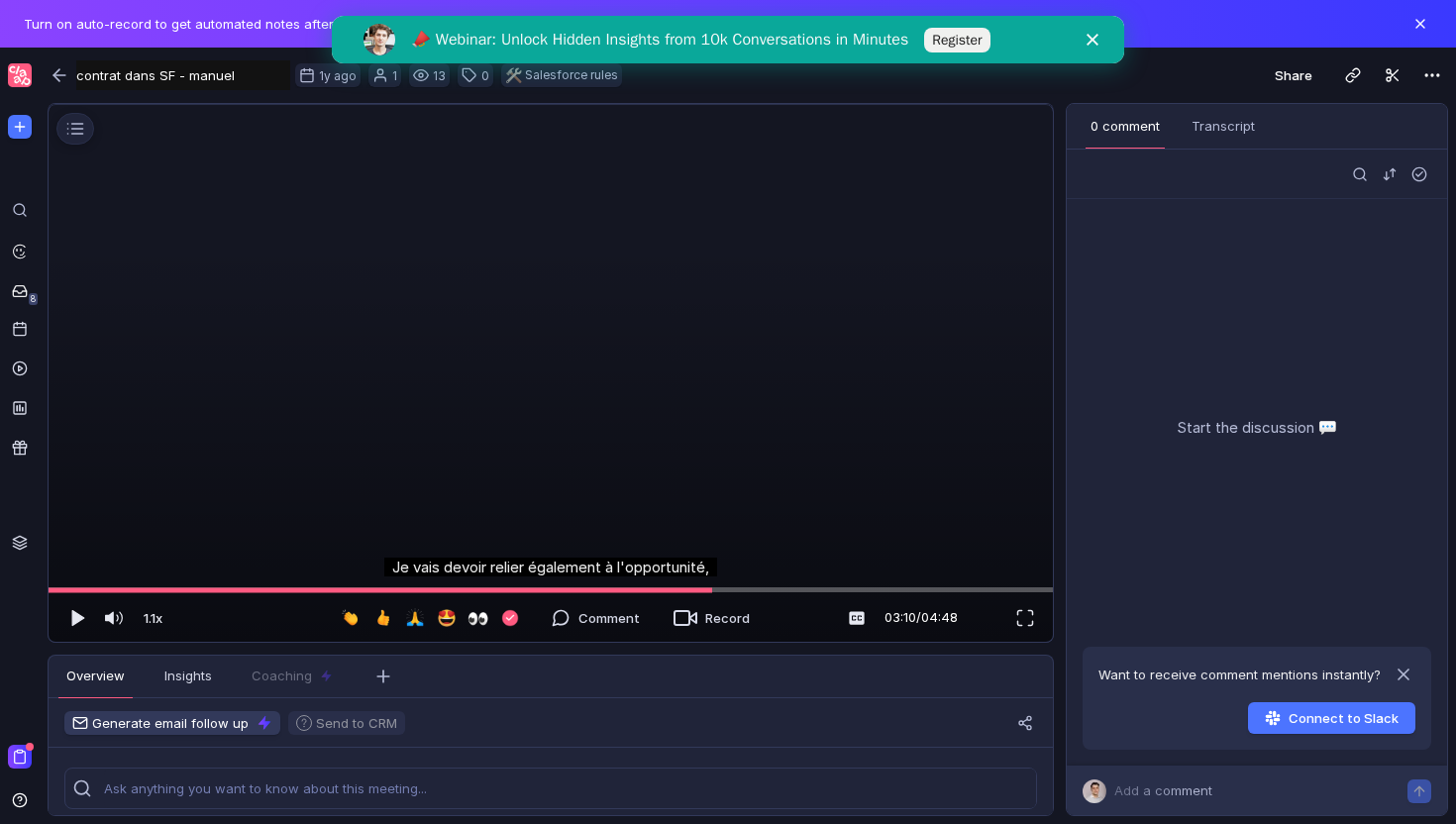 click at bounding box center (551, 105) 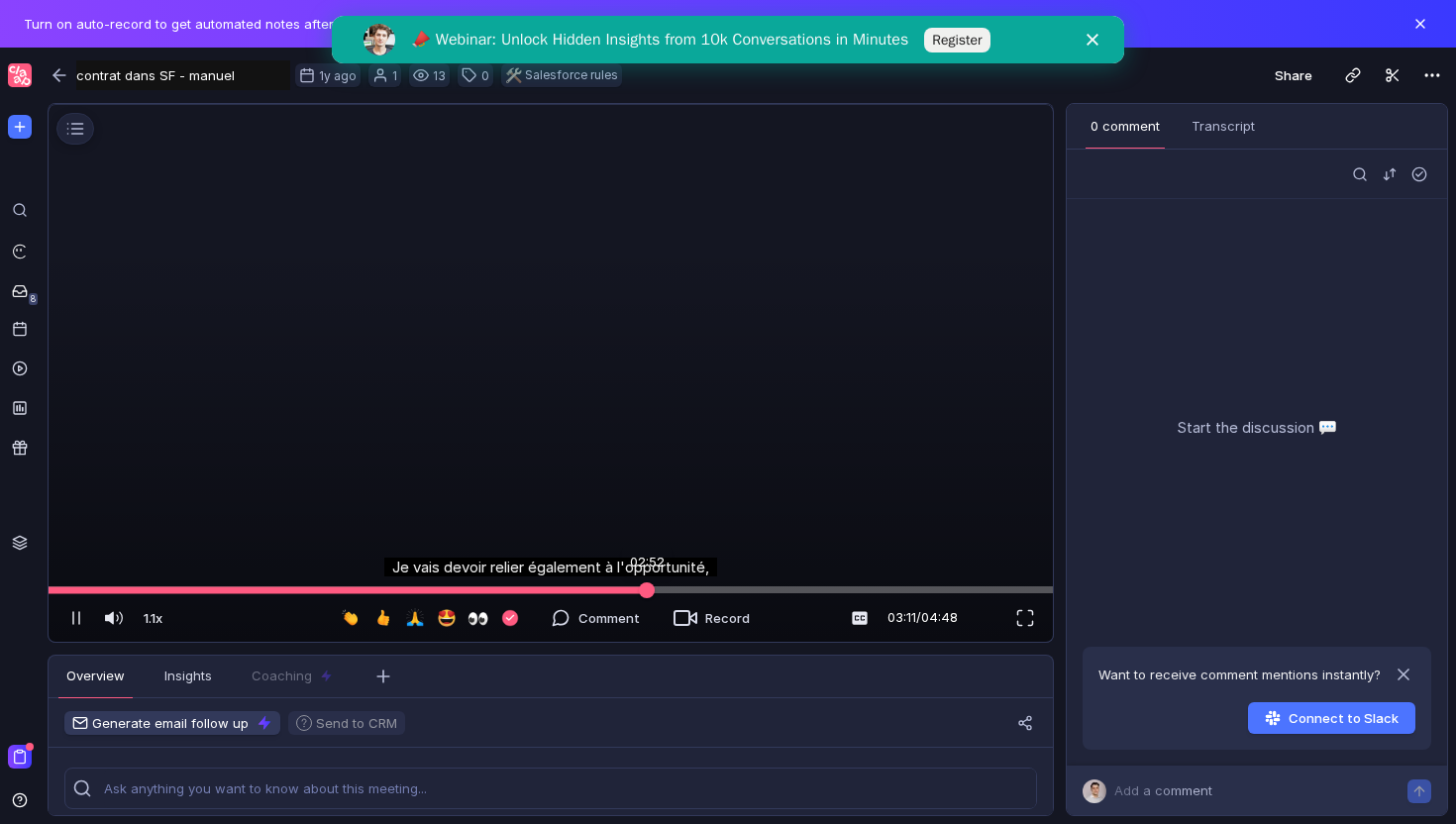click at bounding box center [551, 590] 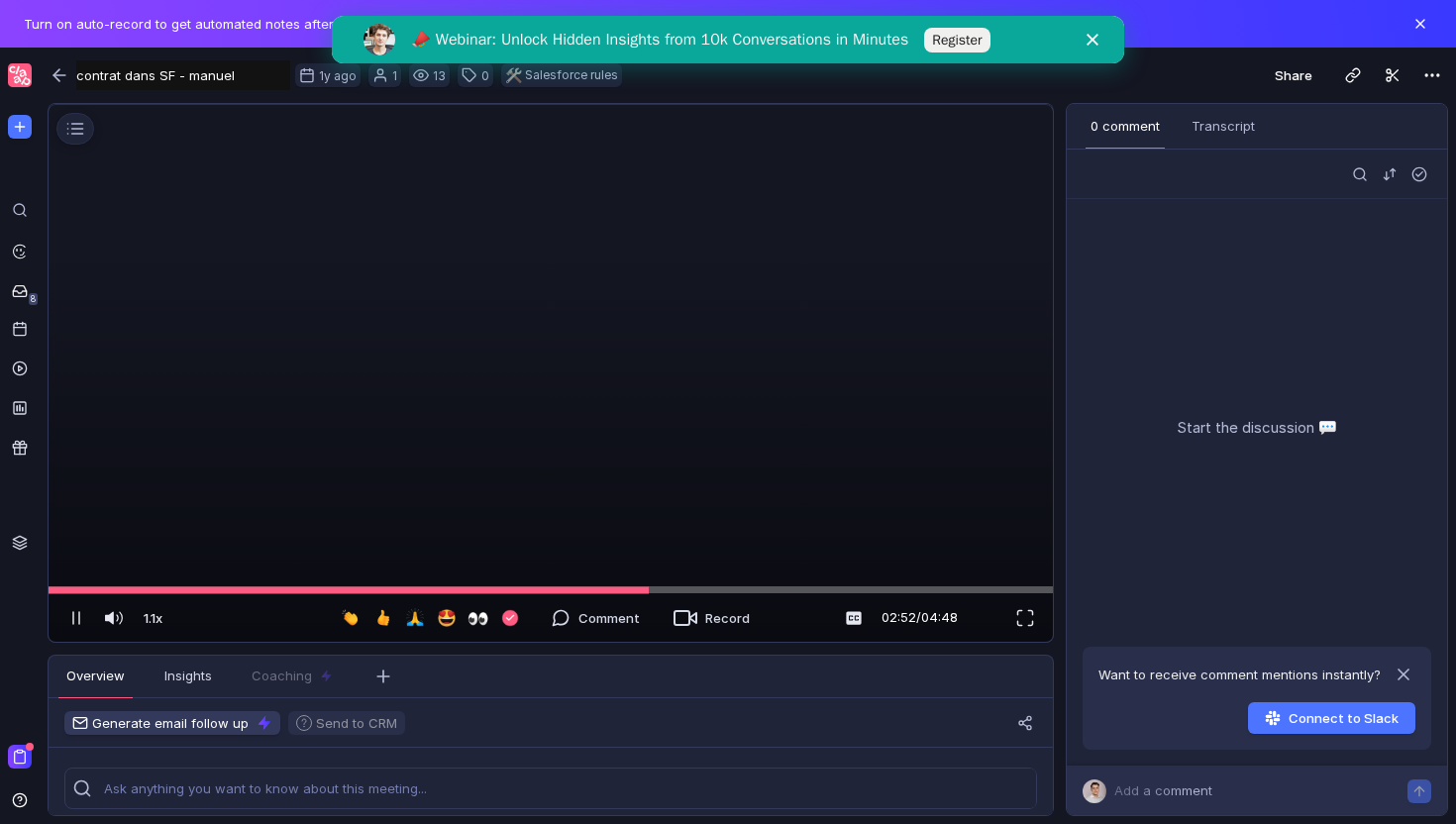 click at bounding box center (551, 590) 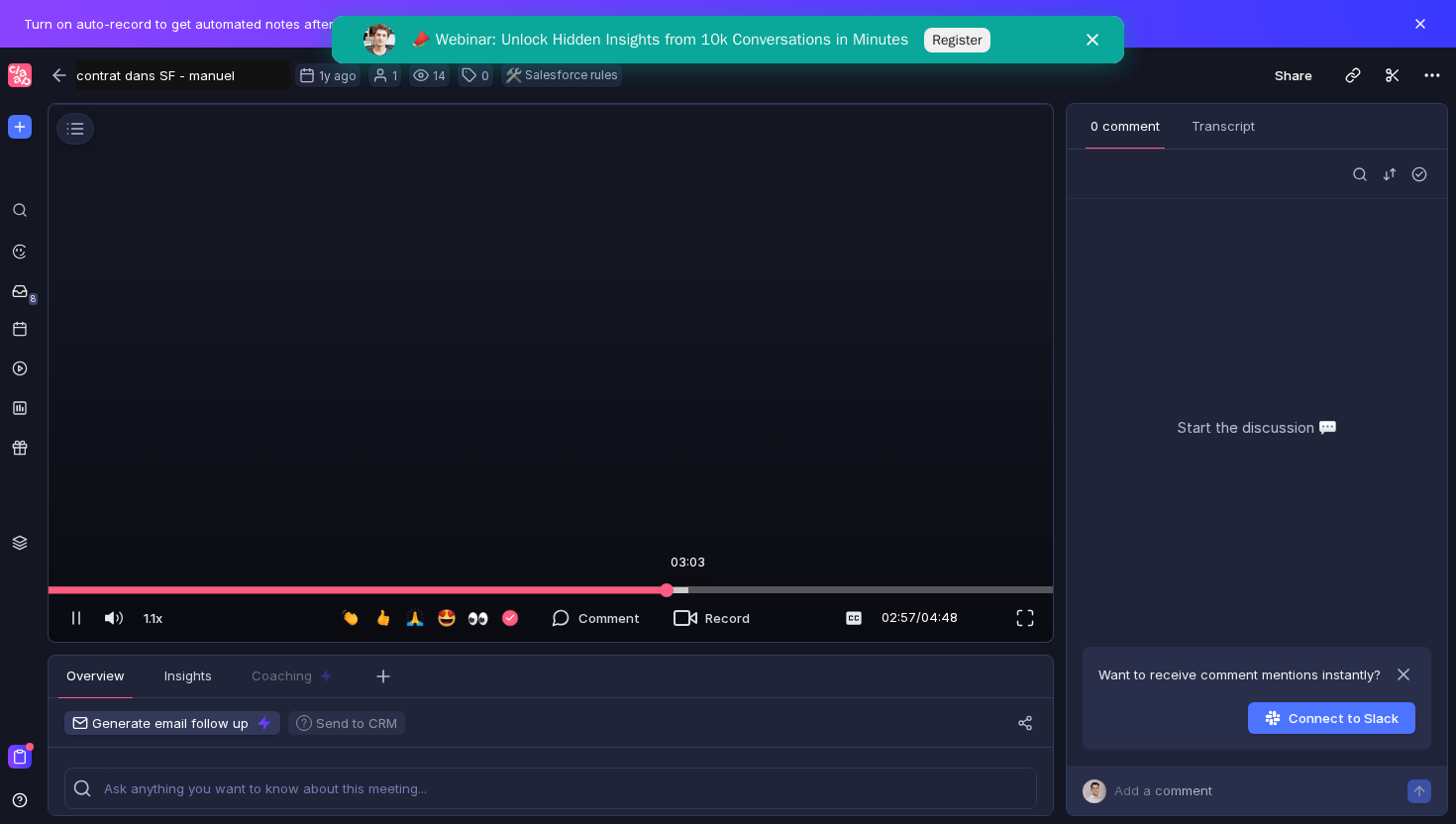 click at bounding box center [551, 589] 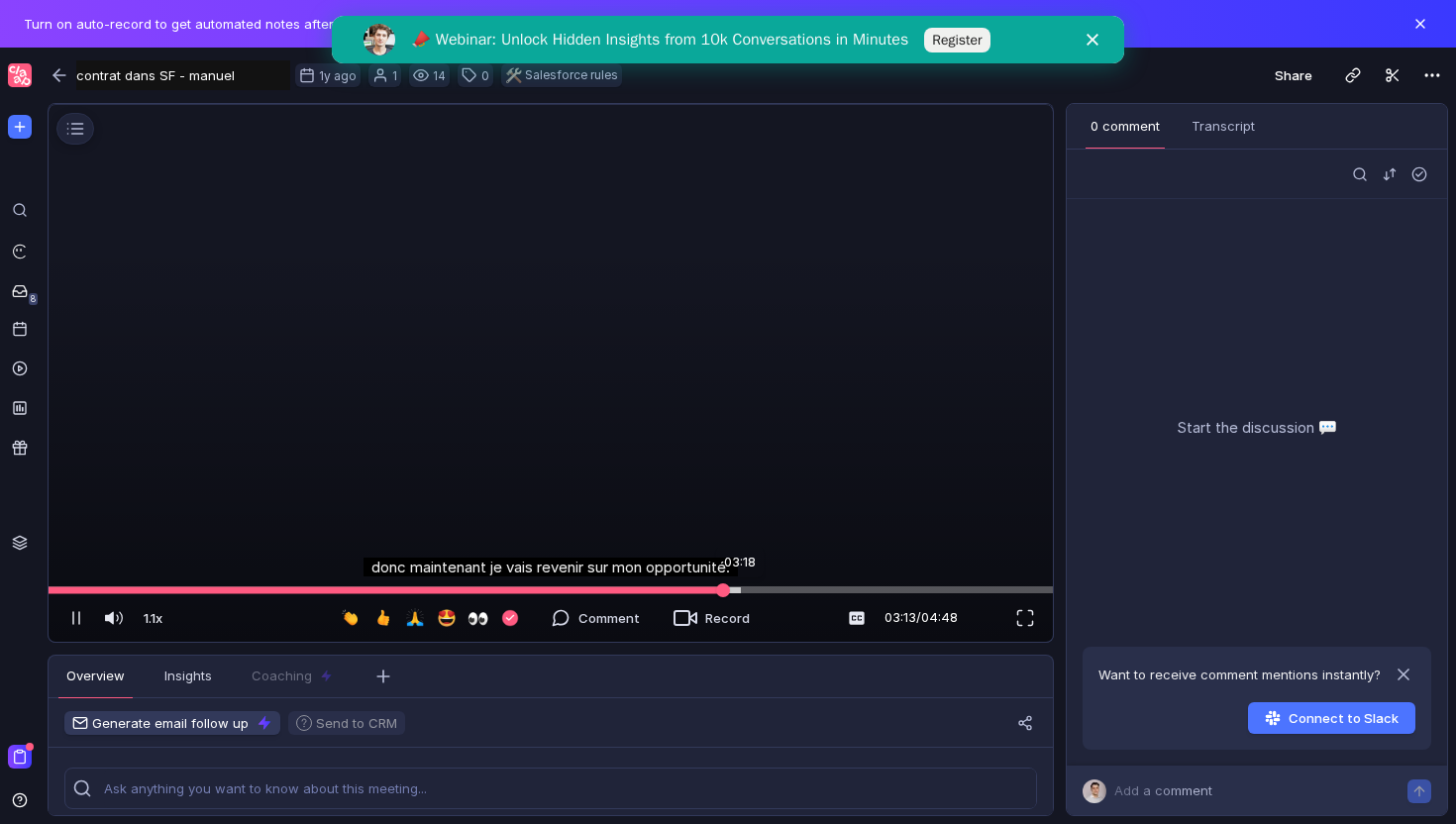 click at bounding box center (551, 589) 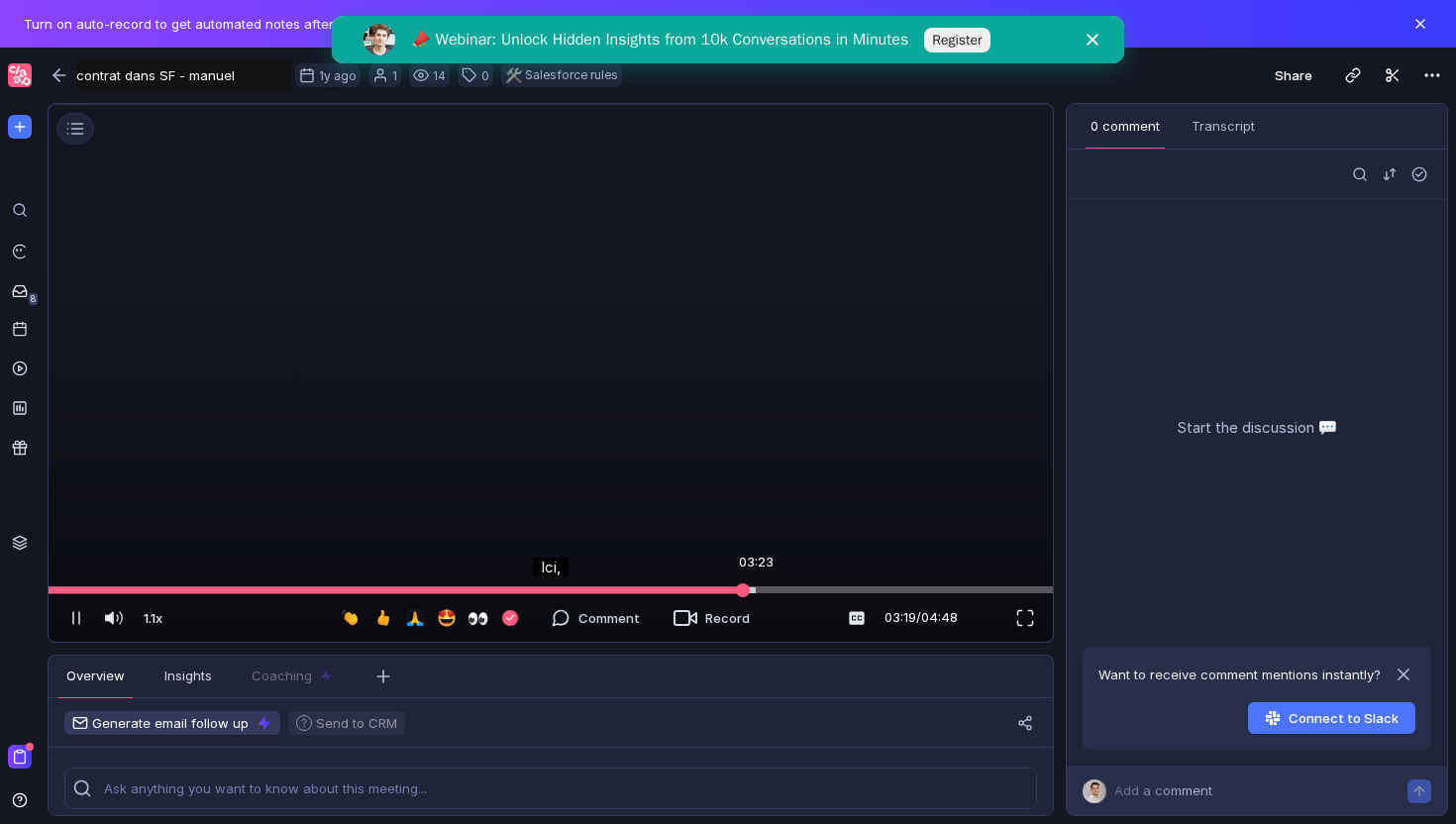 click at bounding box center [551, 589] 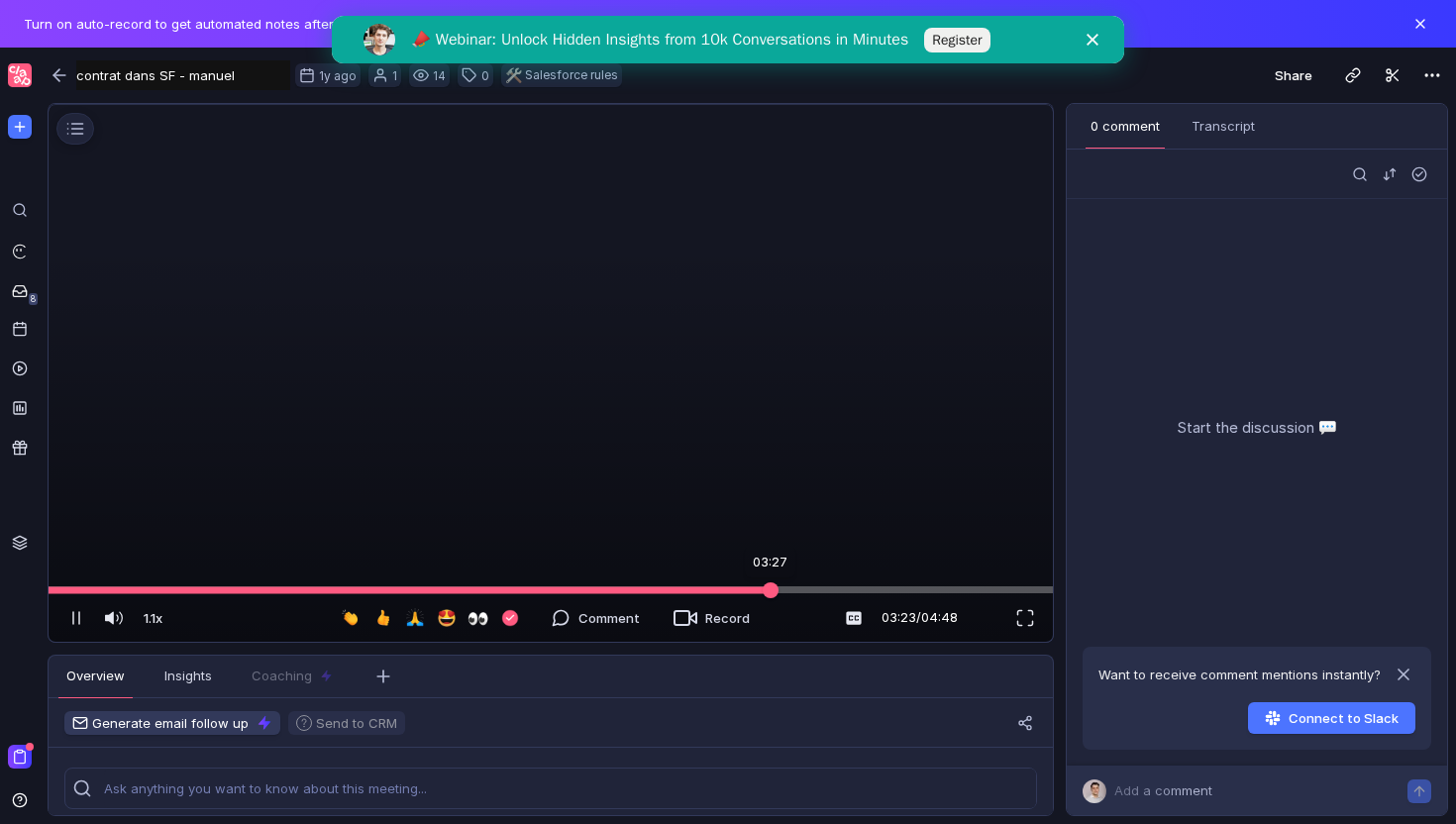 click at bounding box center [551, 589] 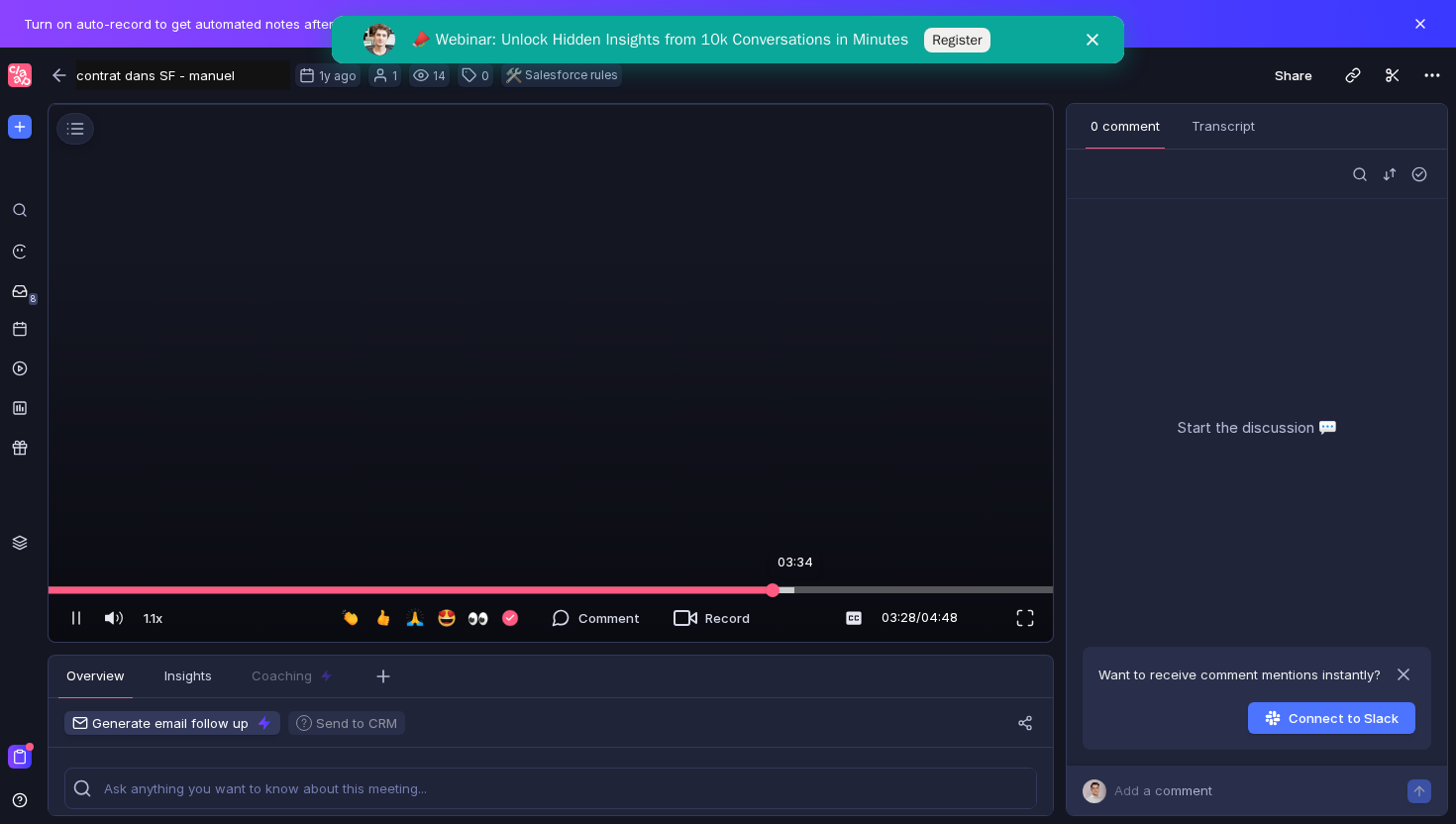 click at bounding box center [551, 589] 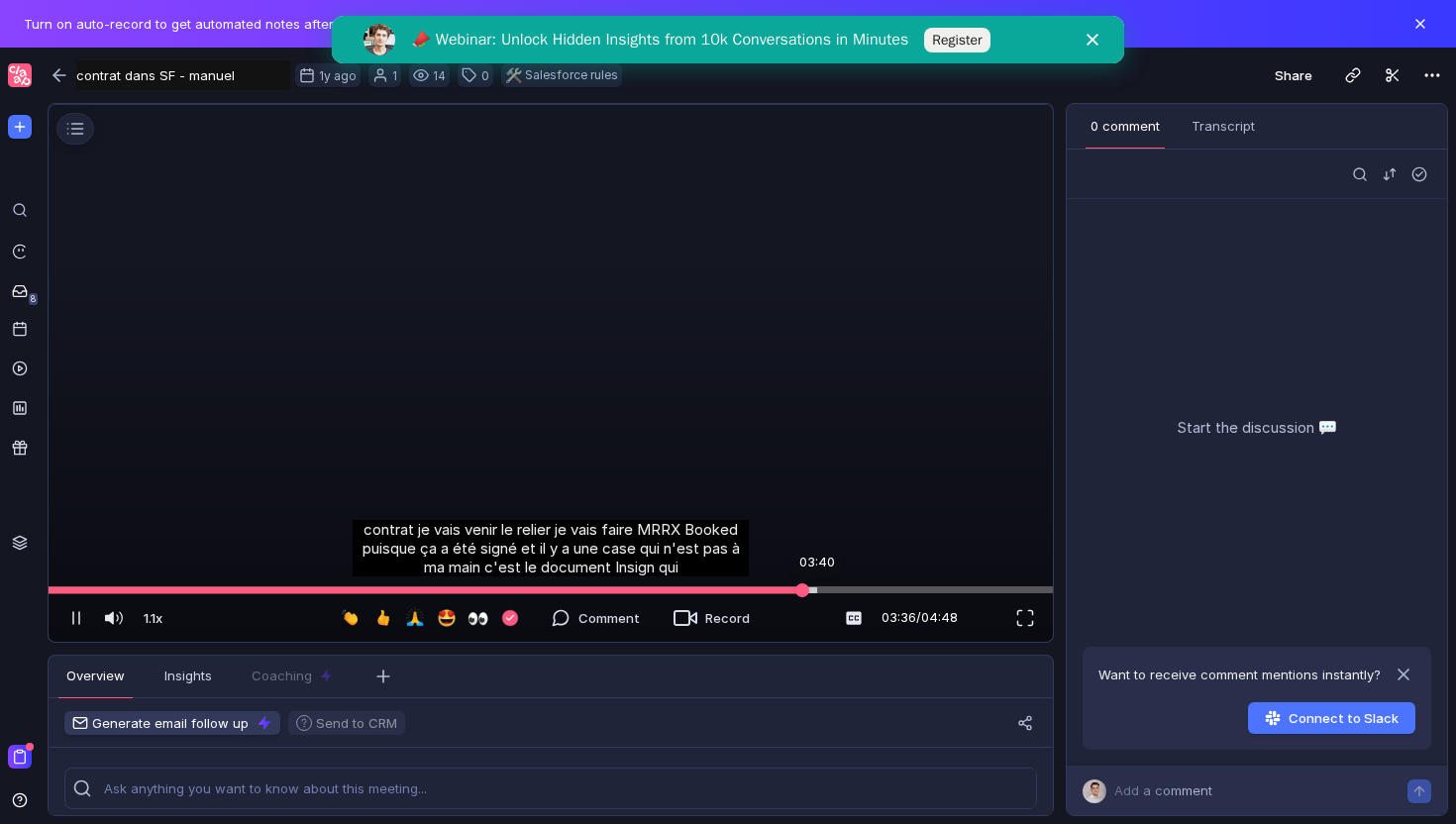 click at bounding box center [551, 590] 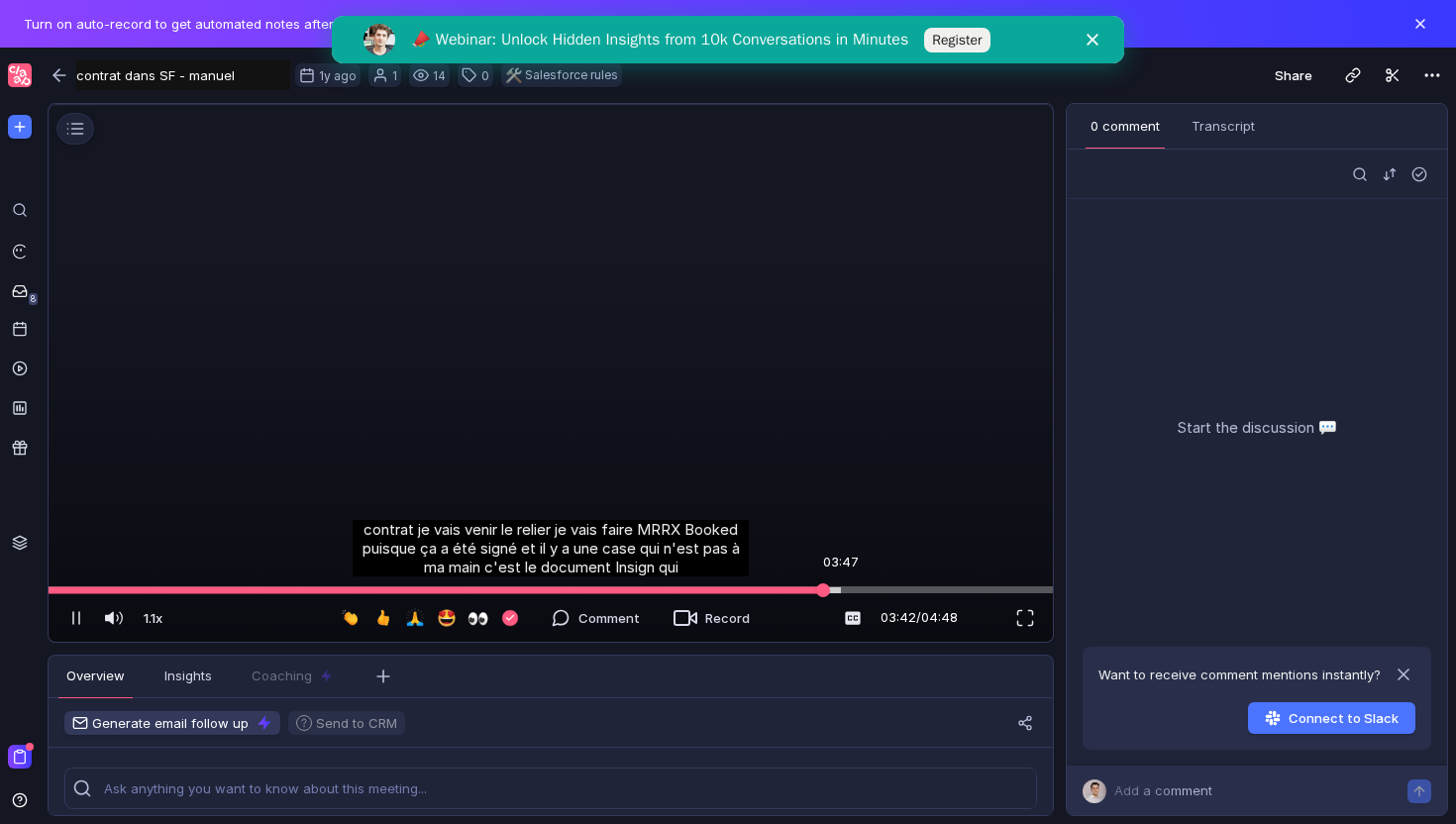 click at bounding box center (551, 589) 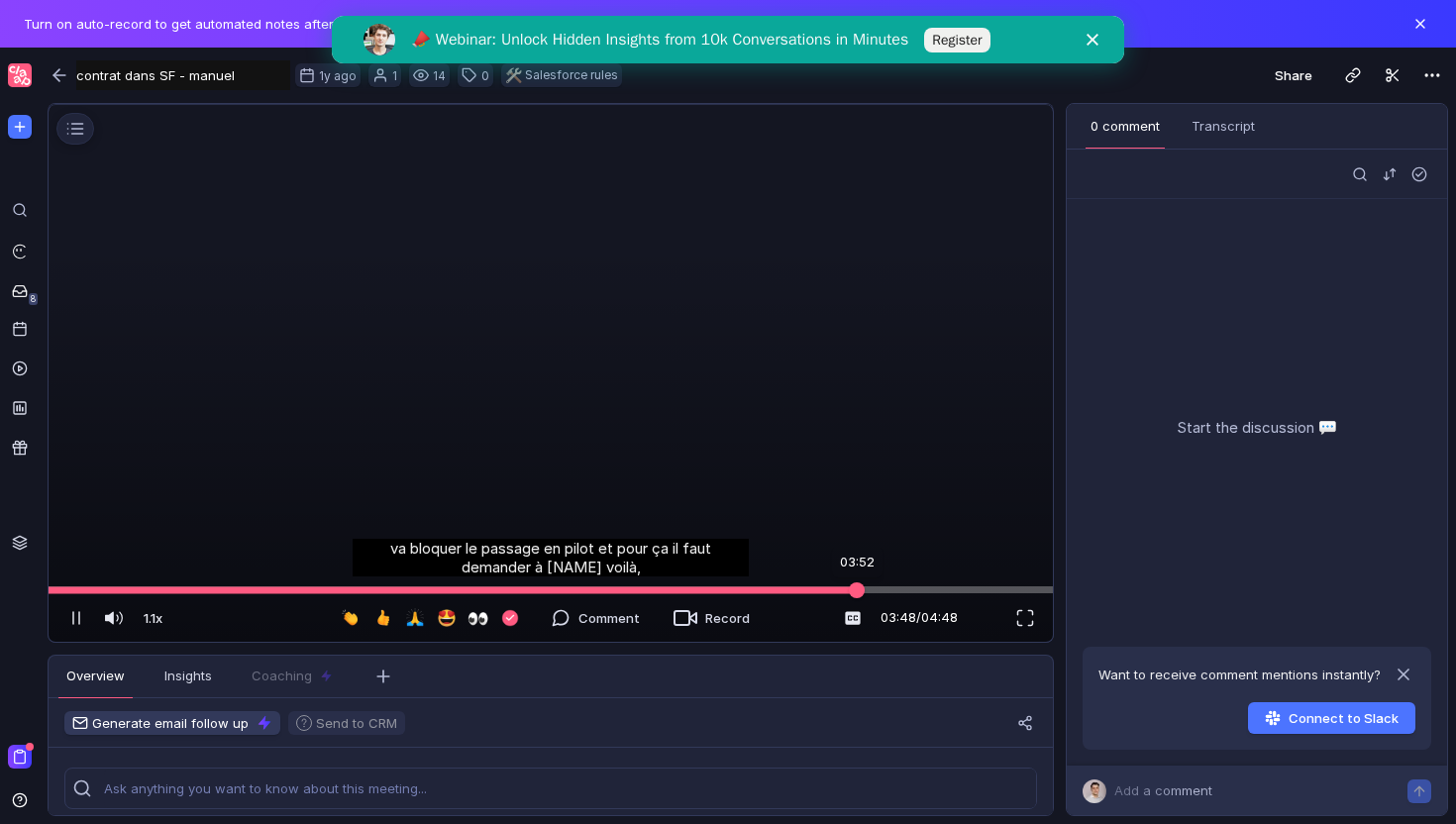 click at bounding box center (551, 589) 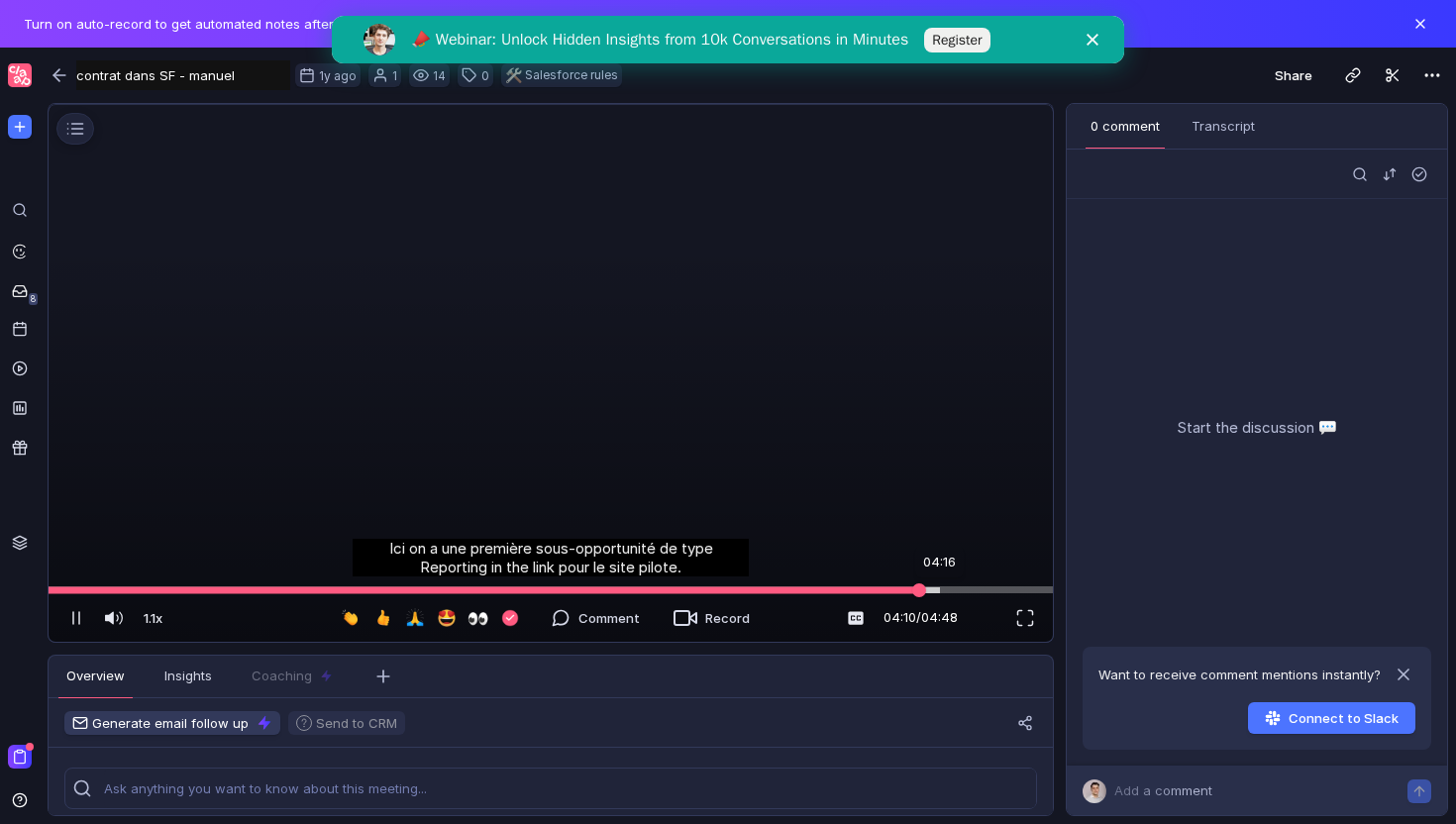 click at bounding box center [551, 589] 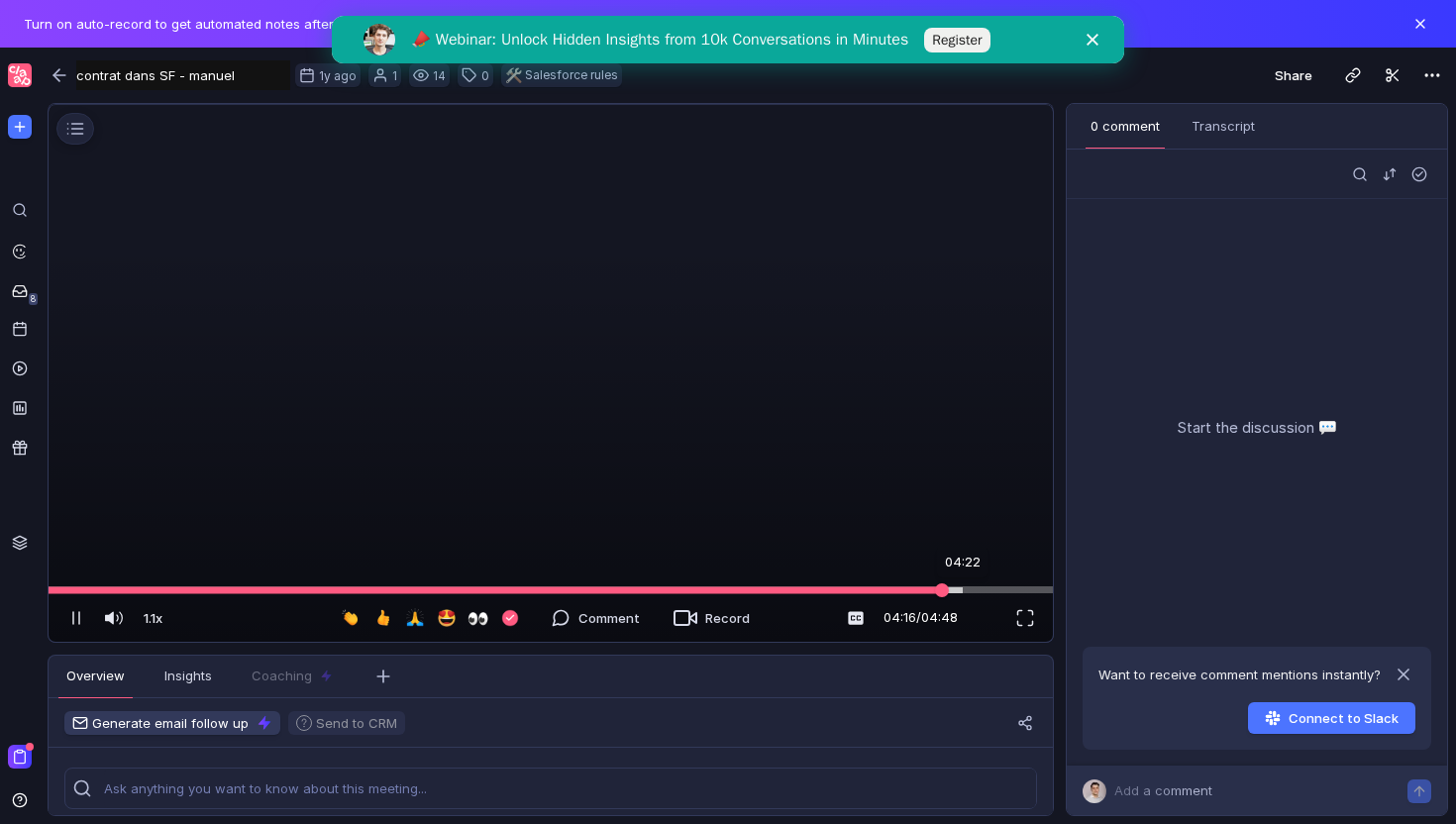 click at bounding box center (551, 589) 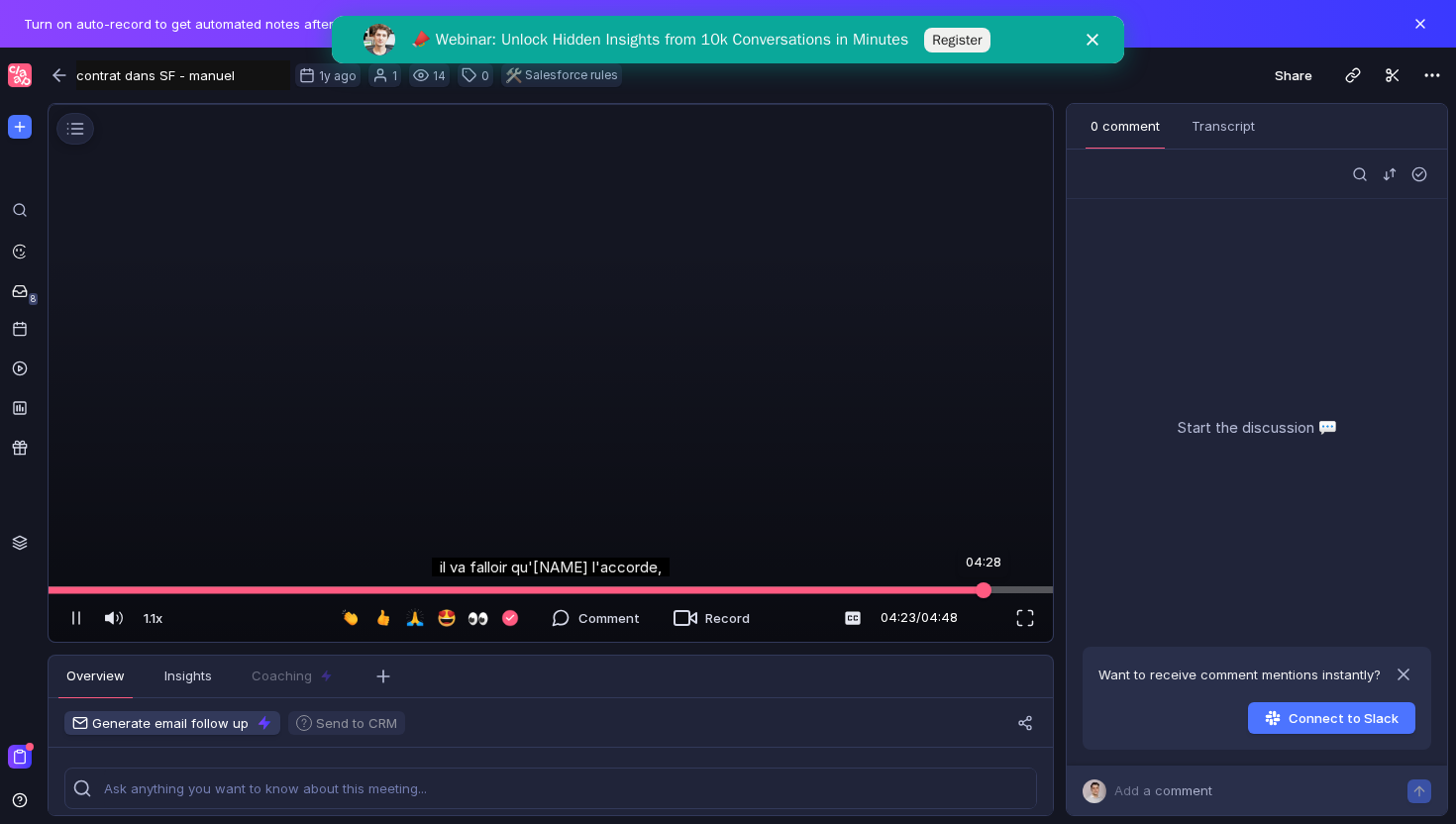 click at bounding box center (551, 589) 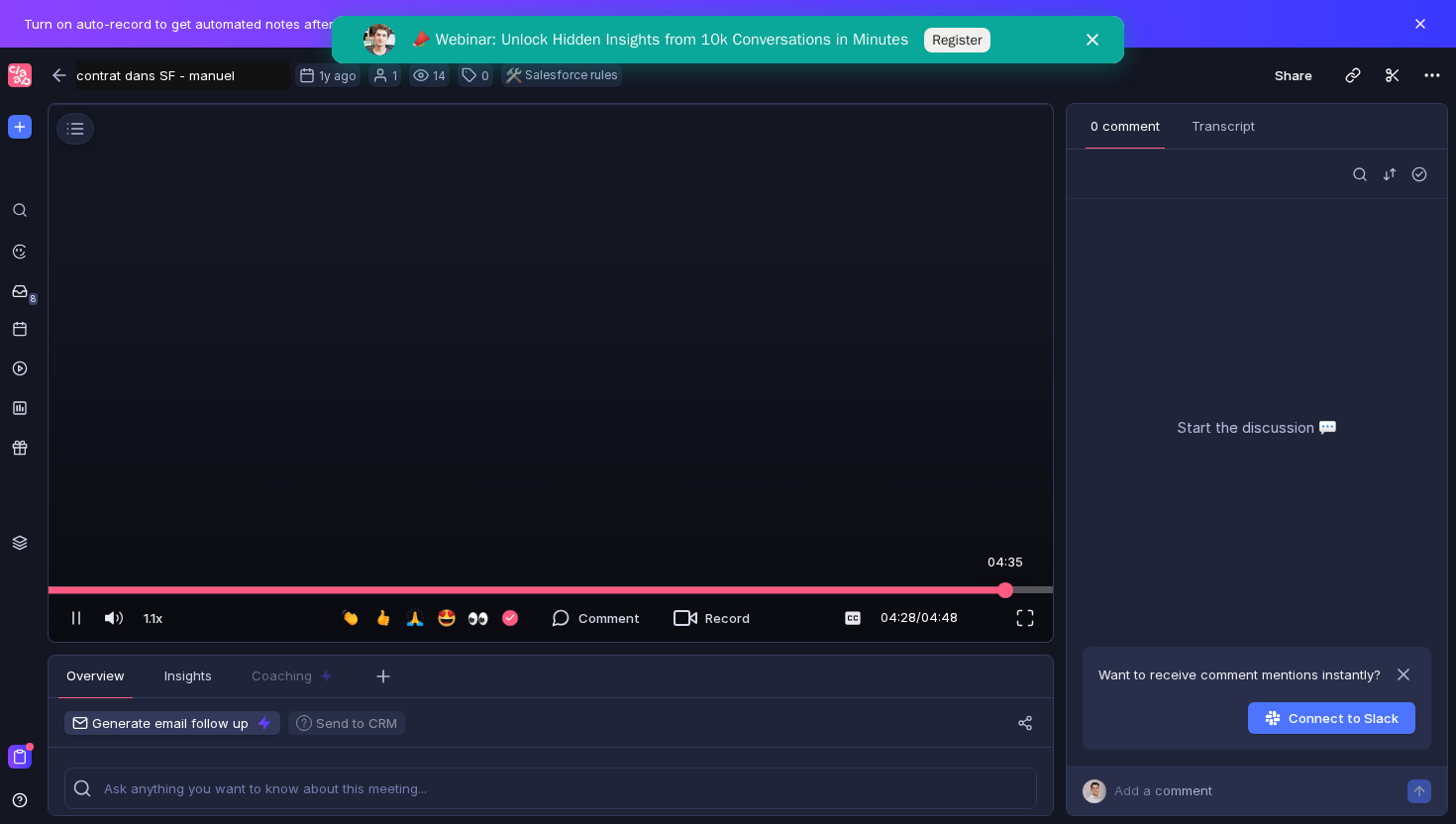 click at bounding box center (551, 589) 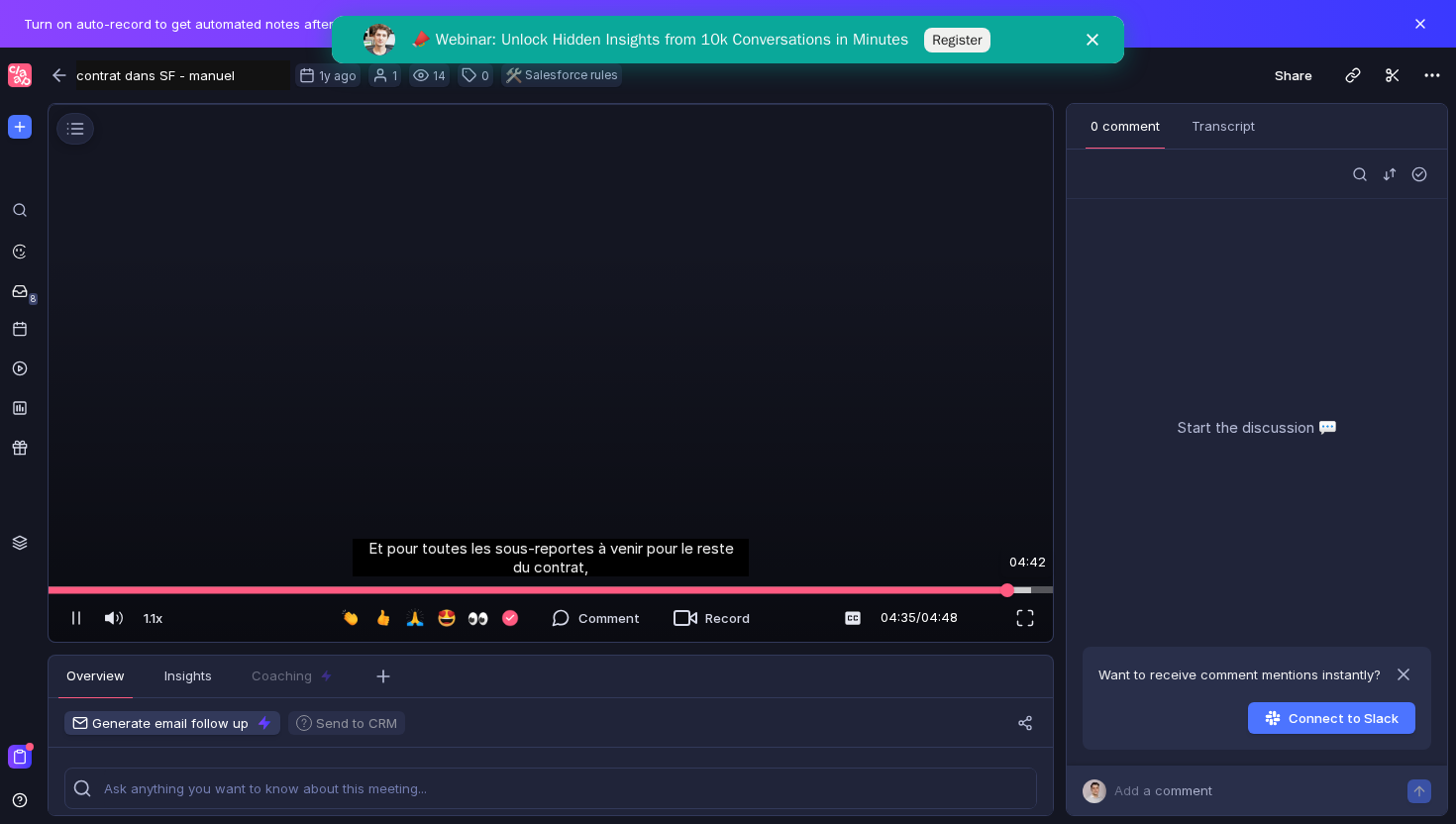 click at bounding box center [551, 589] 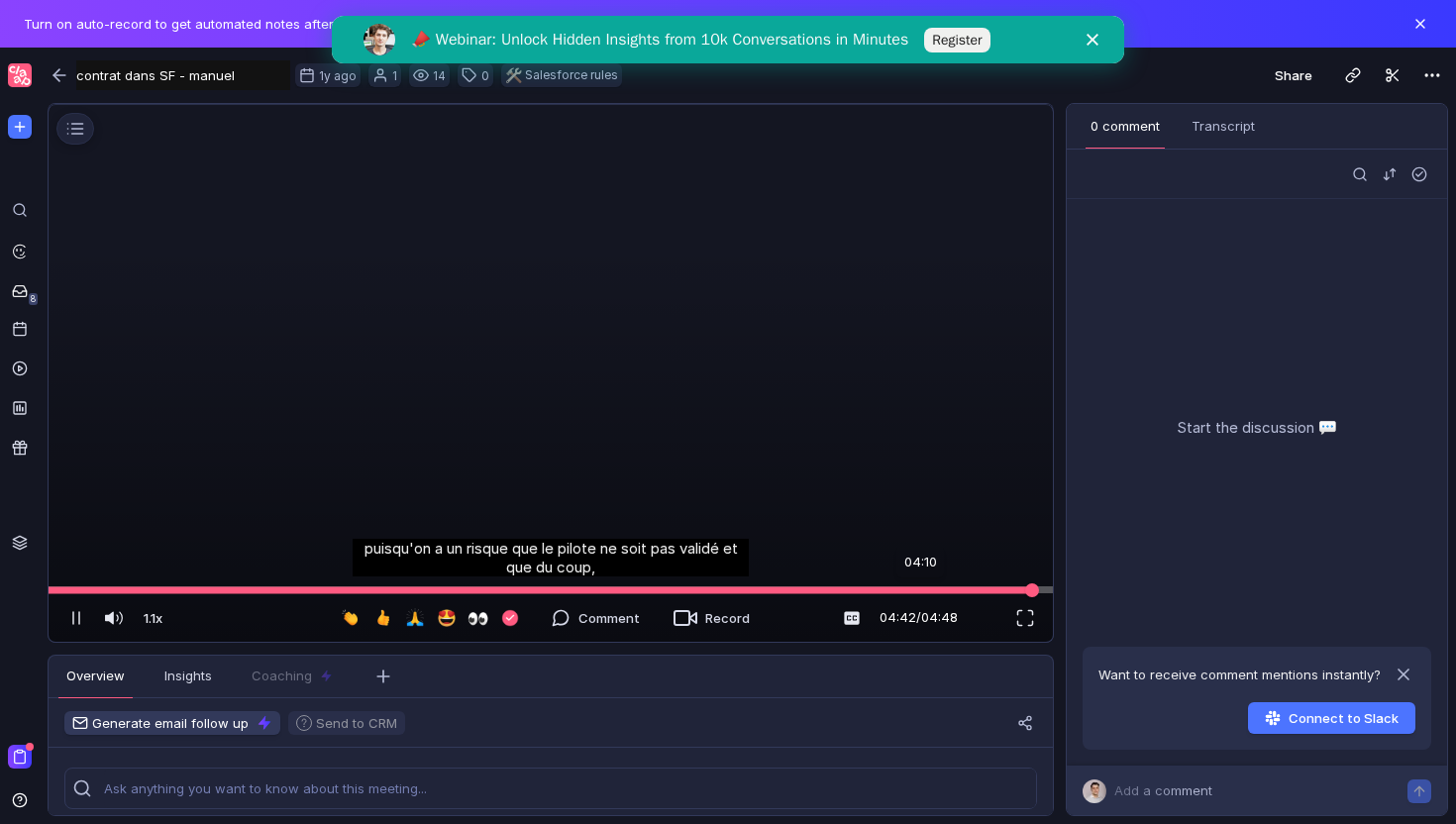 click at bounding box center (551, 589) 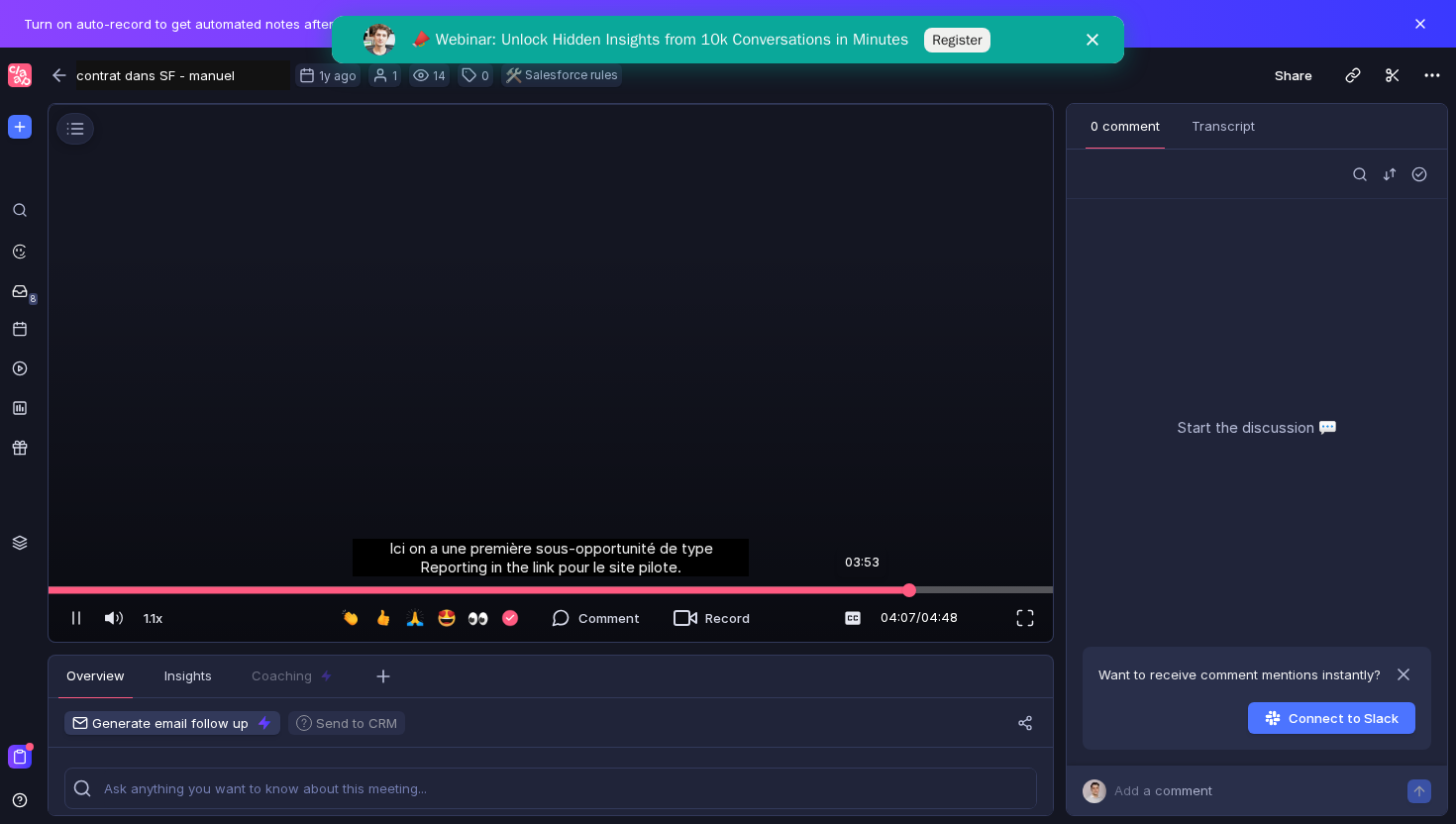 click at bounding box center [551, 589] 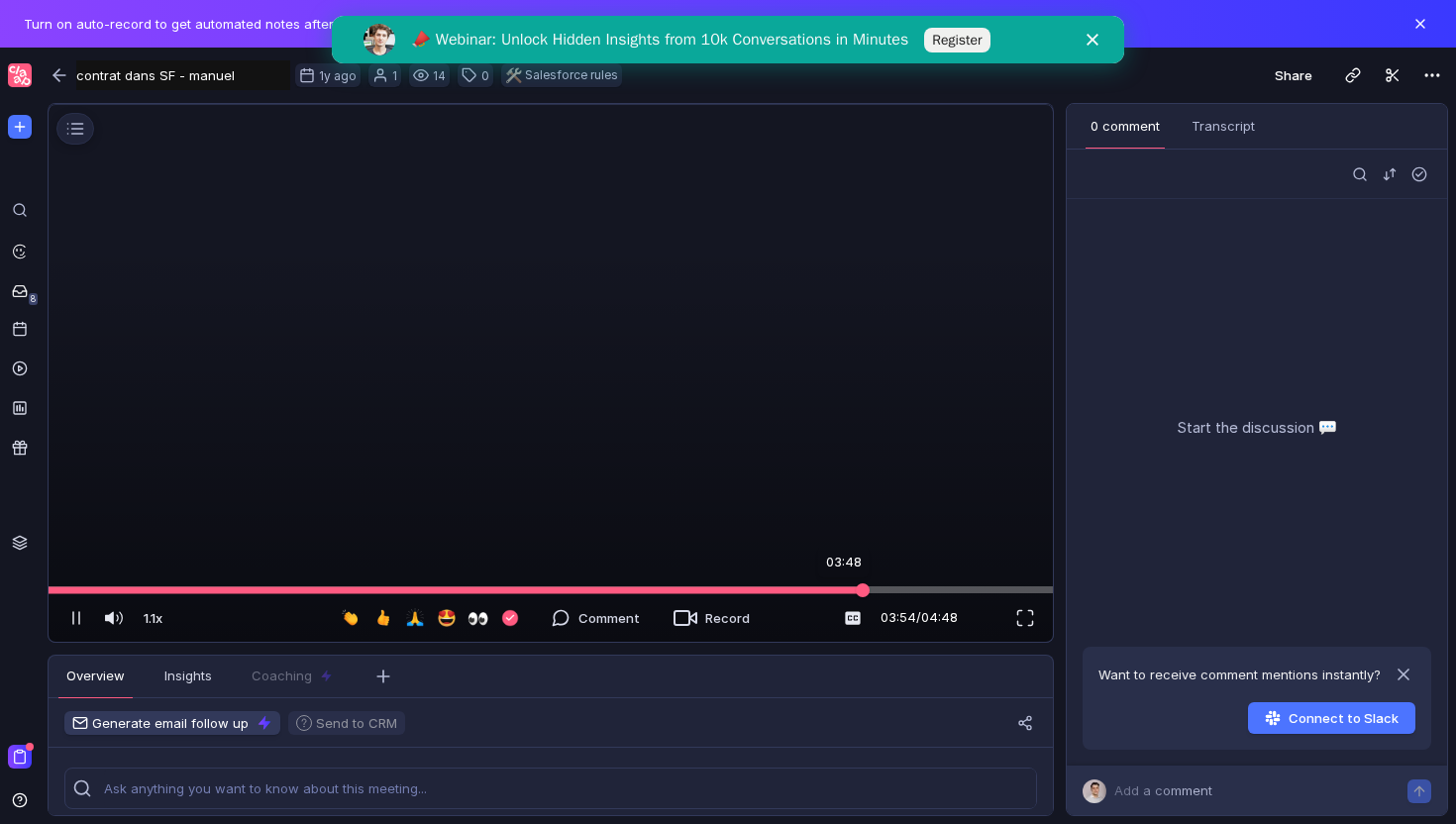 click at bounding box center [551, 589] 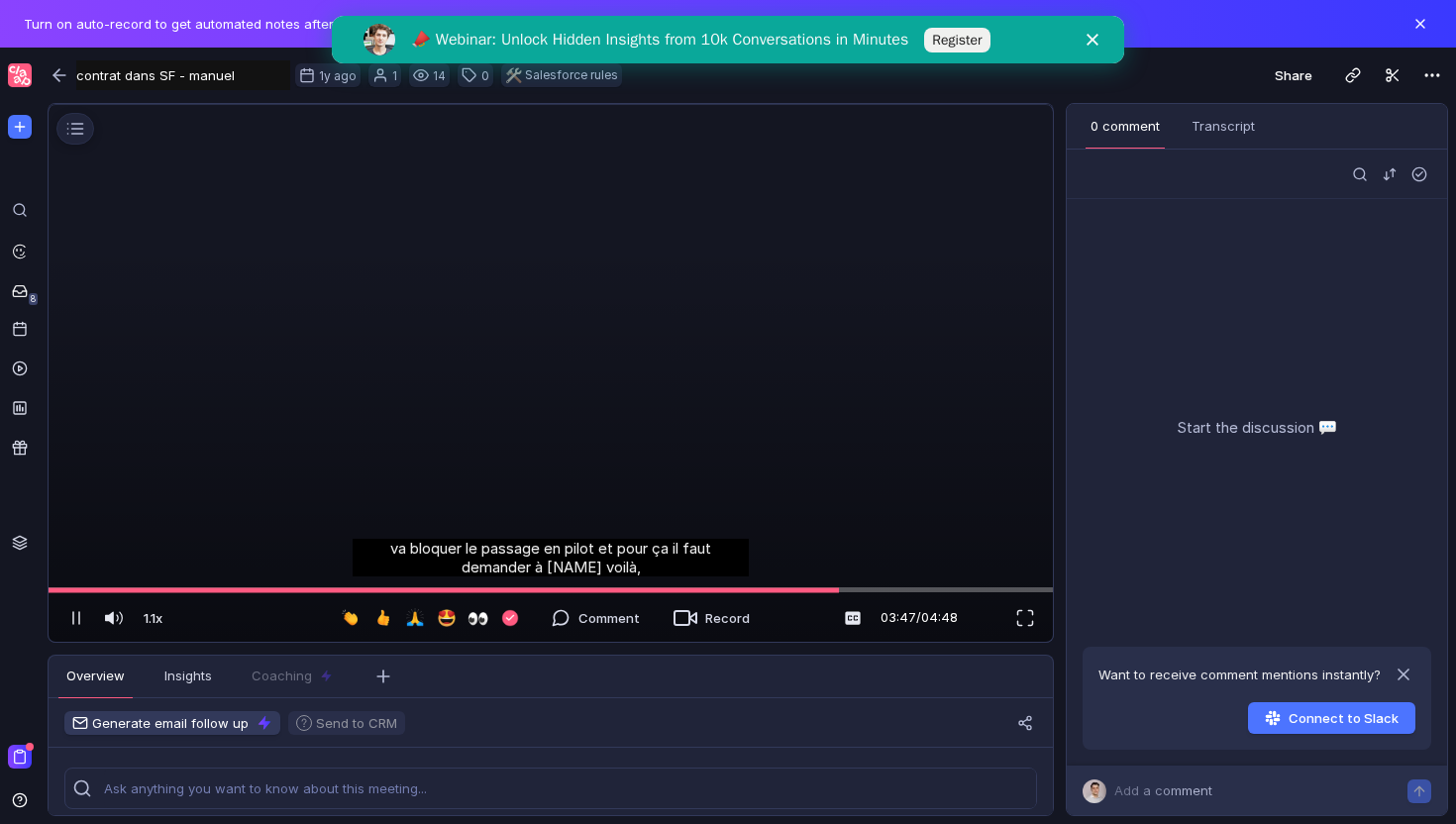 click at bounding box center (551, 105) 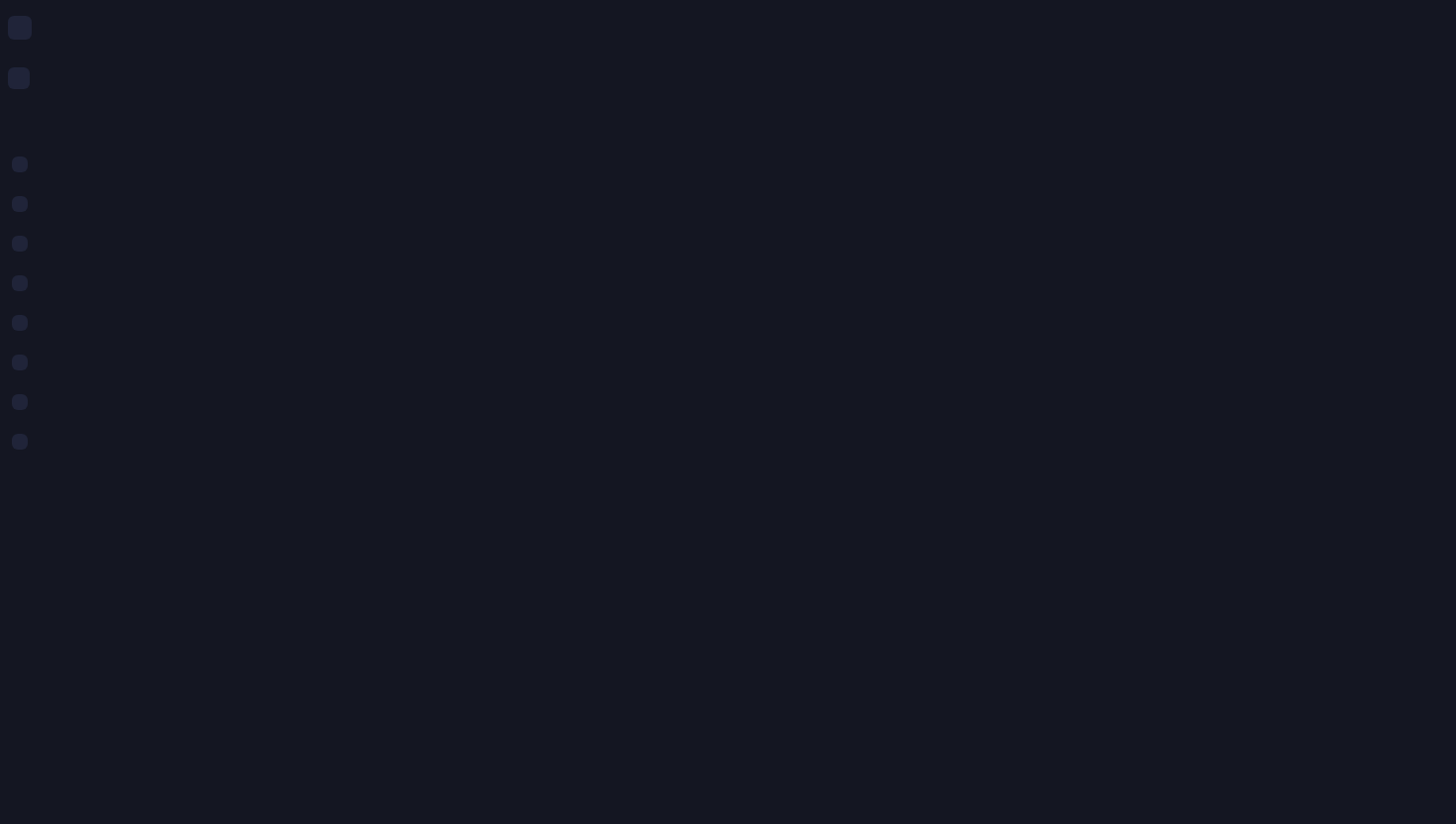 scroll, scrollTop: 0, scrollLeft: 0, axis: both 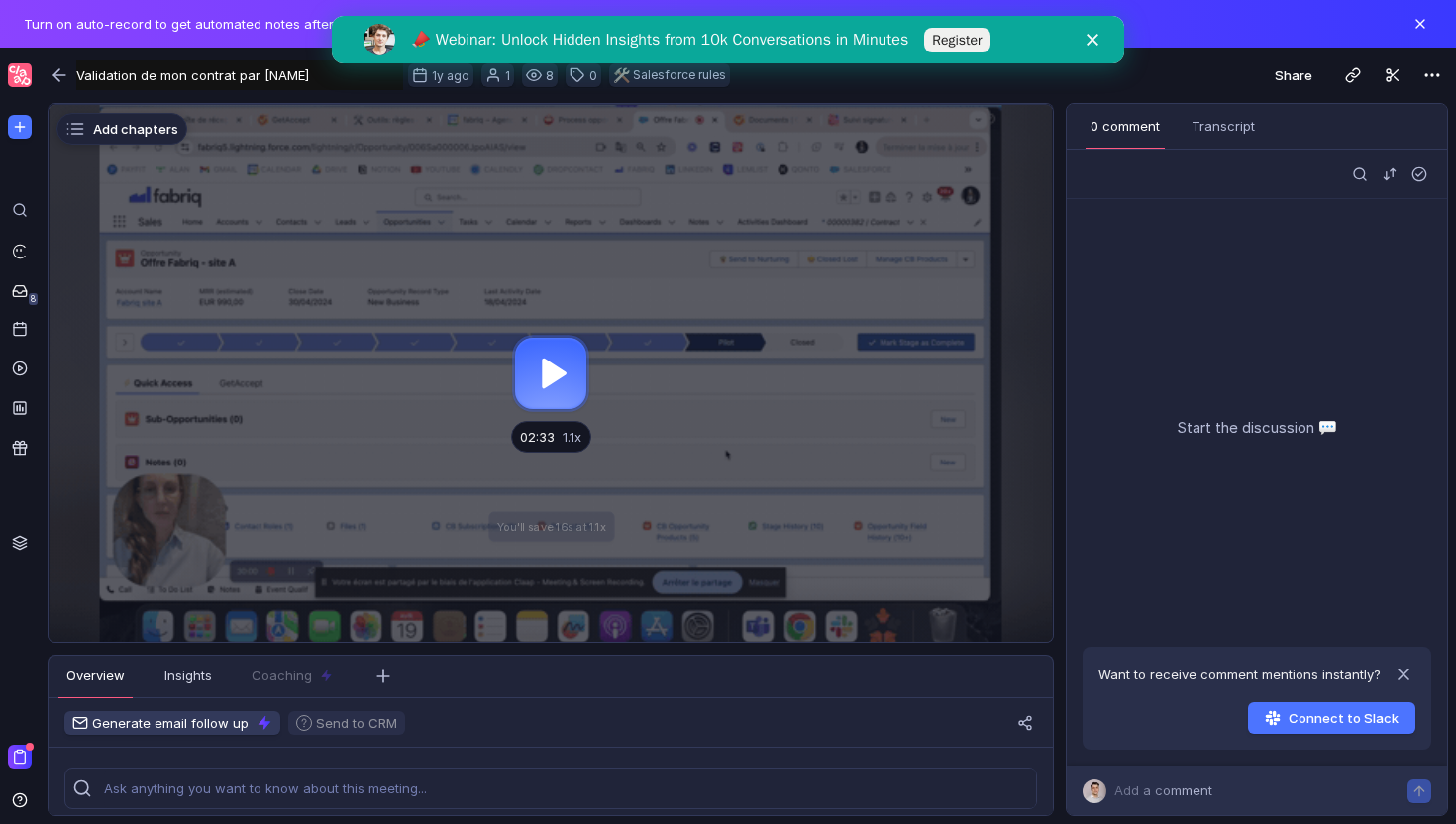 click at bounding box center [551, 373] 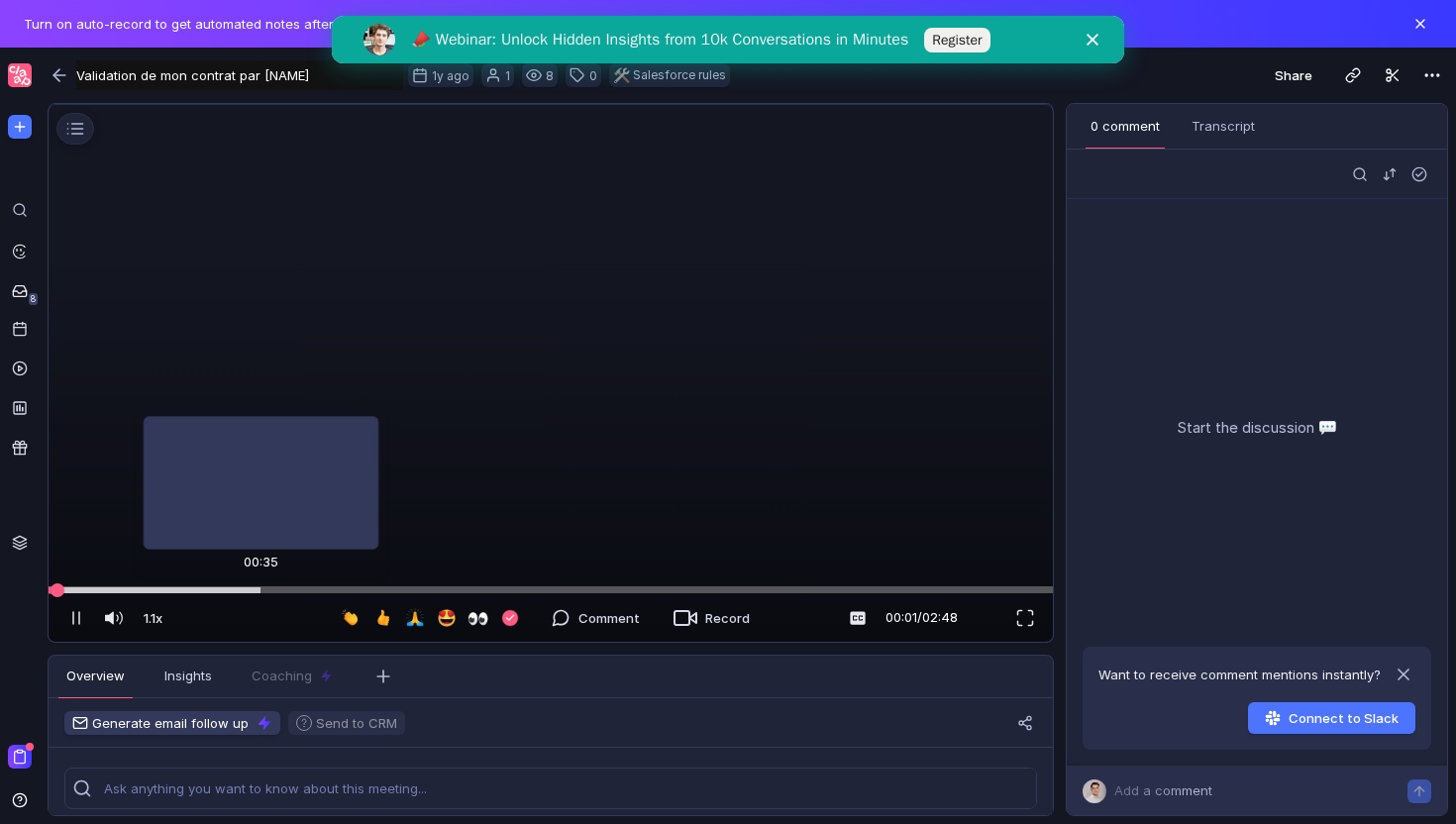 click at bounding box center [551, 589] 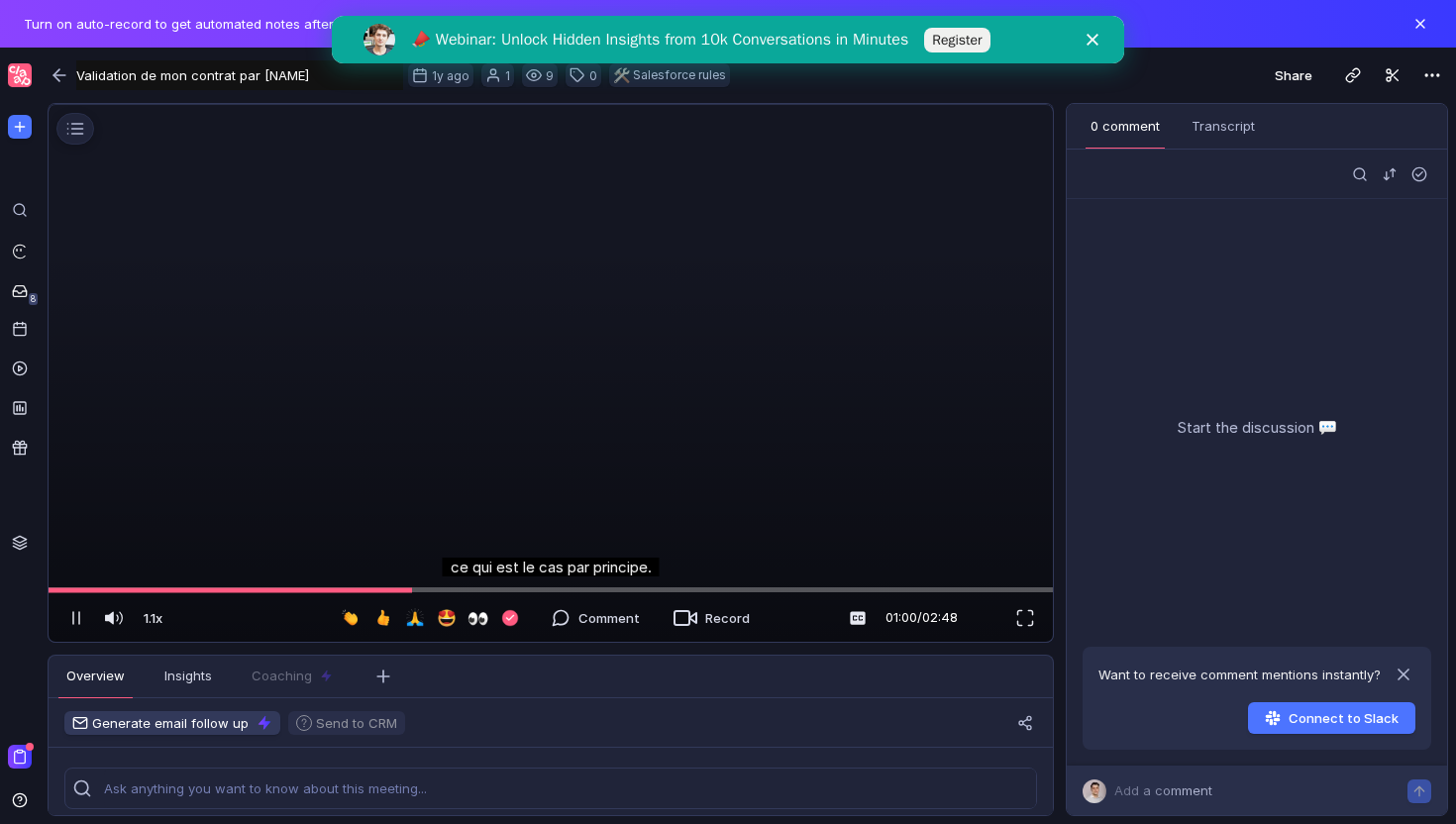 click at bounding box center [551, 105] 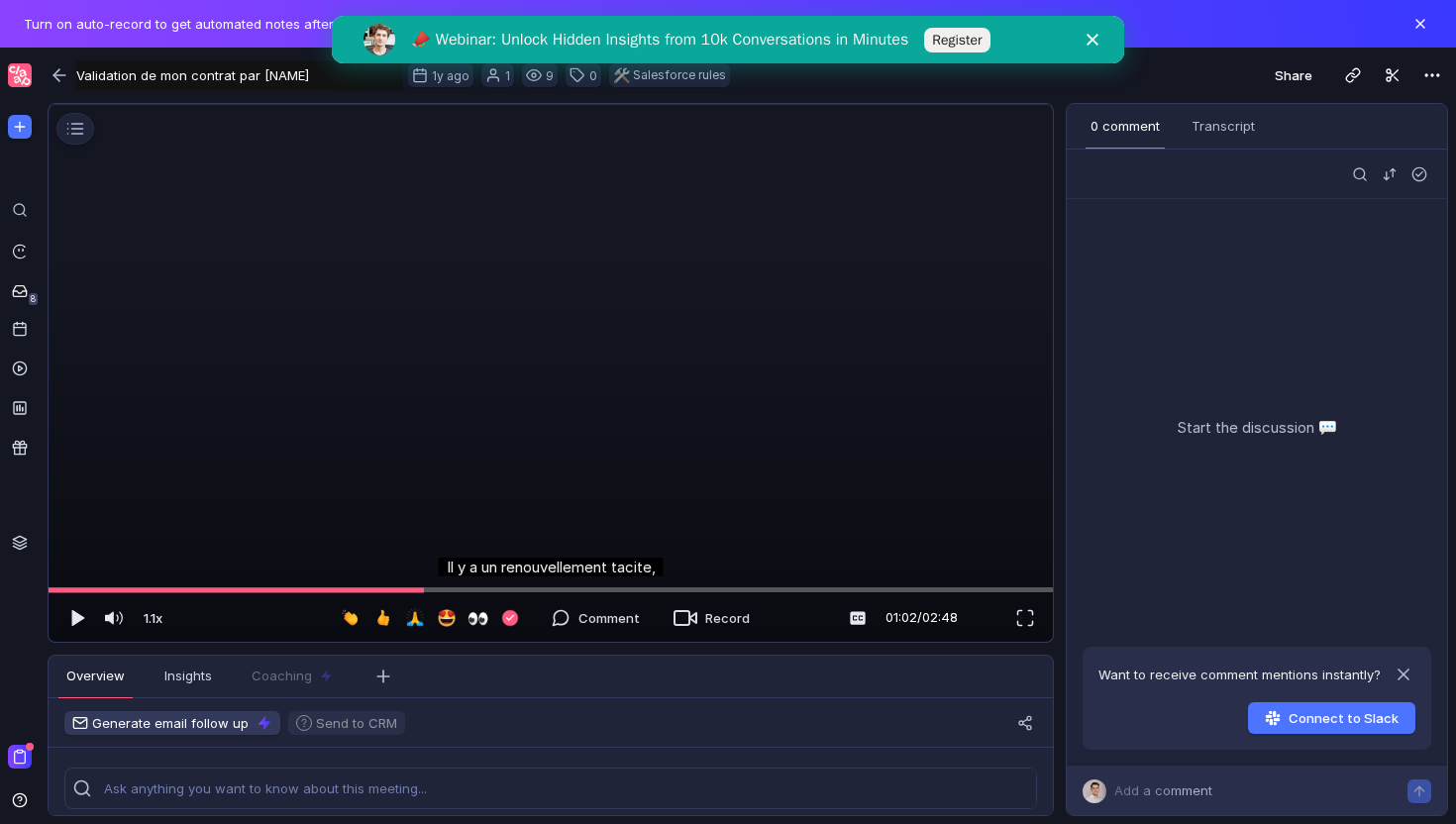click at bounding box center [551, 105] 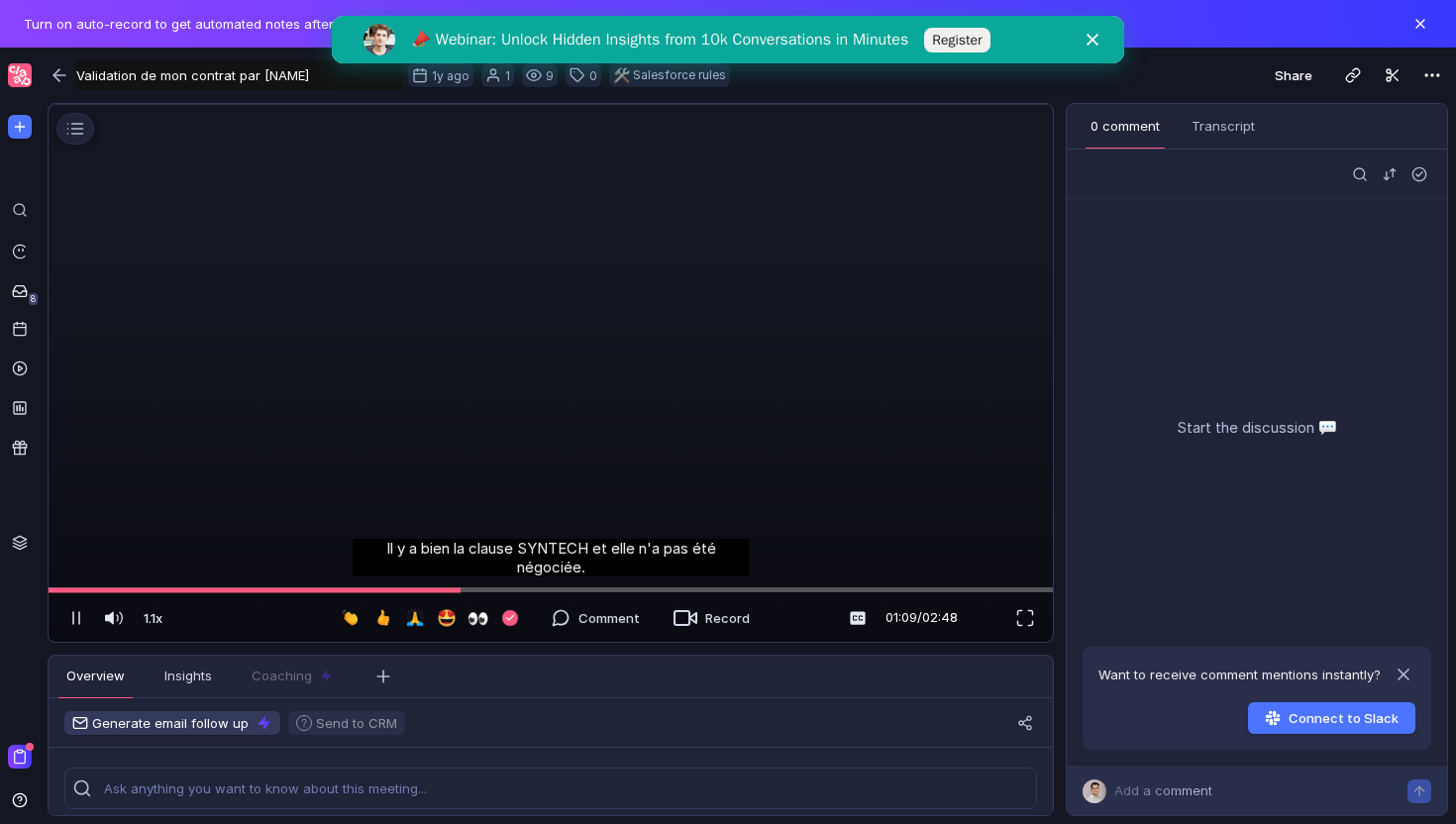 click at bounding box center (551, 105) 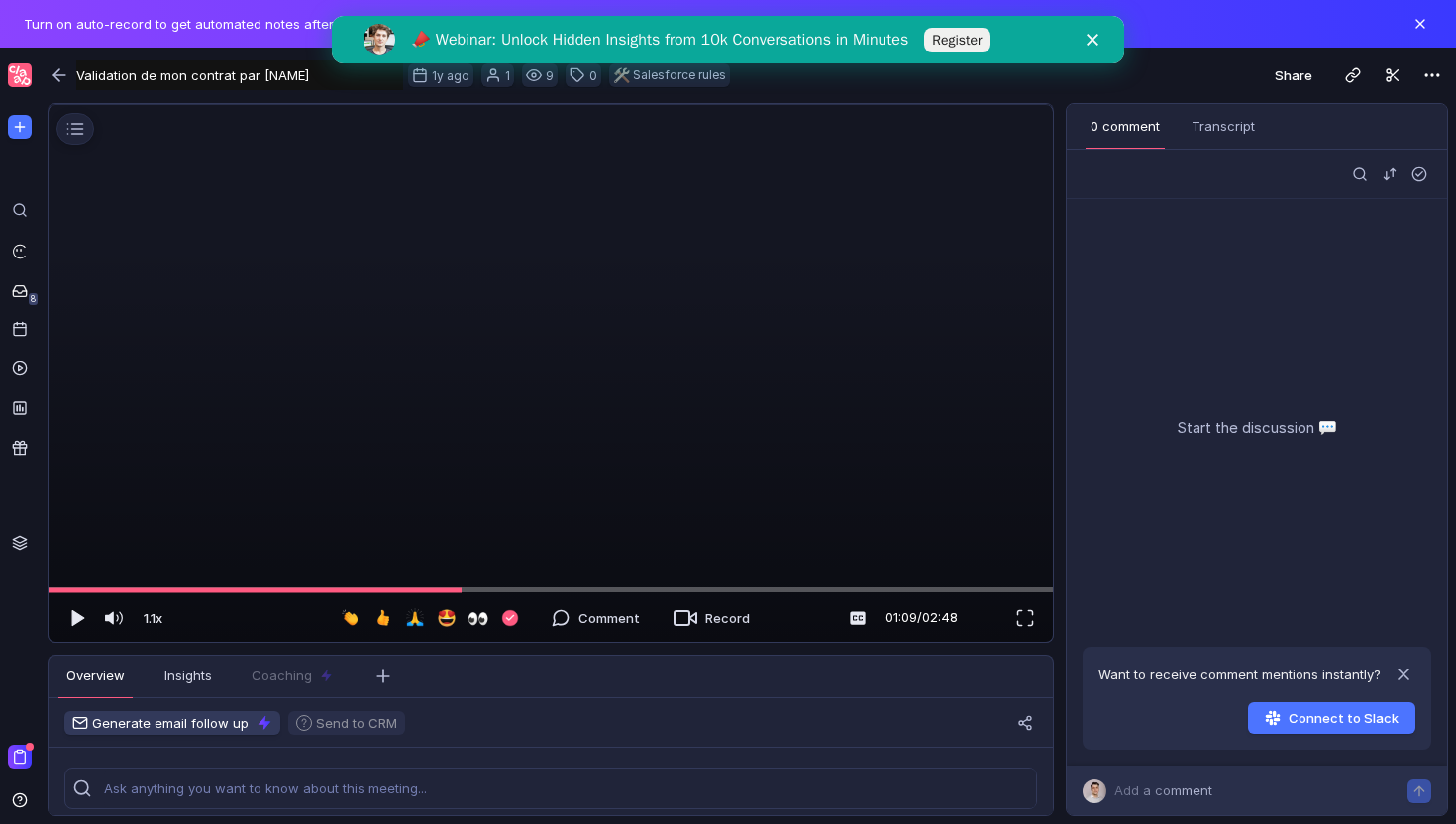 click at bounding box center [551, 105] 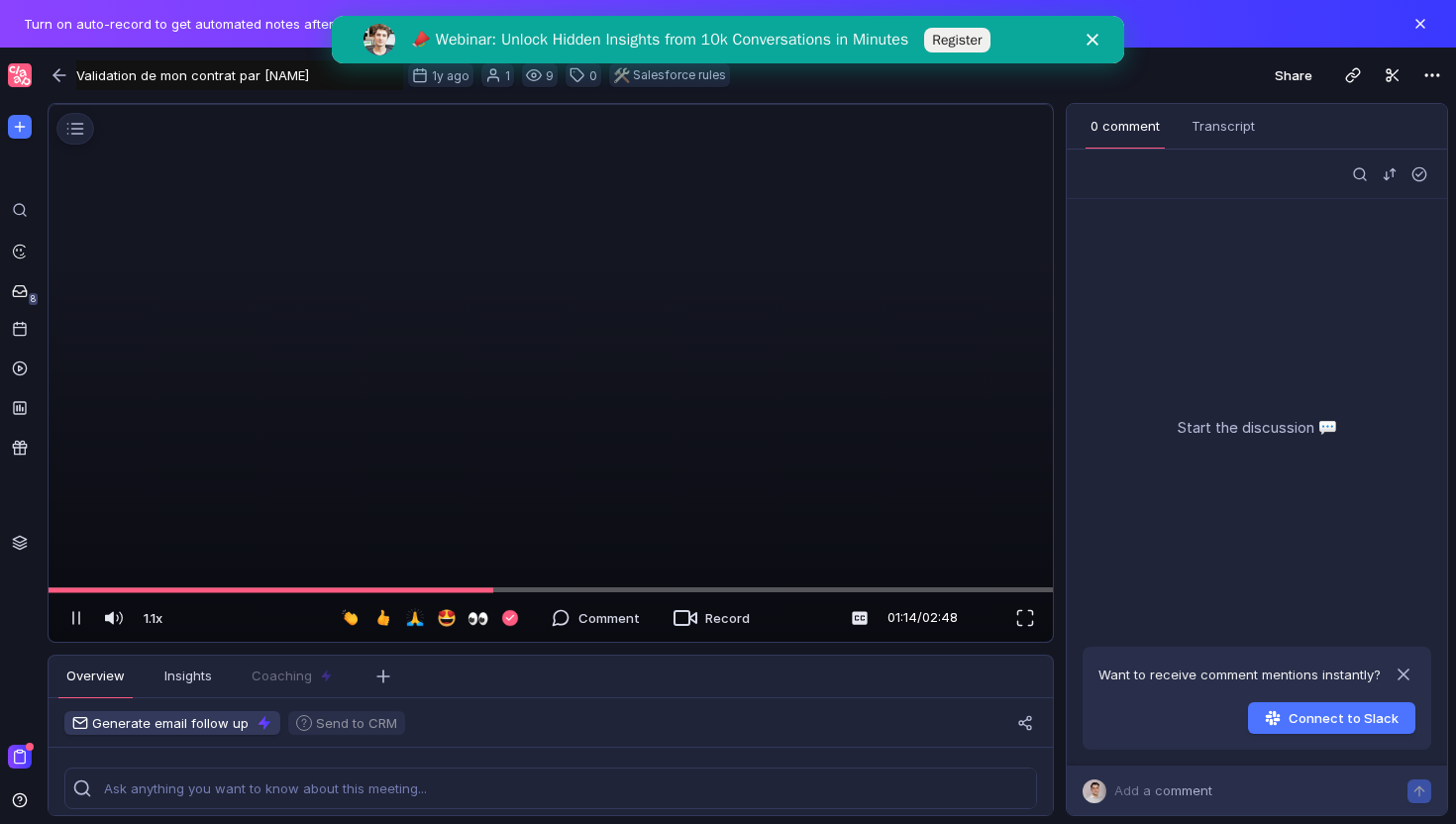 click at bounding box center (551, 105) 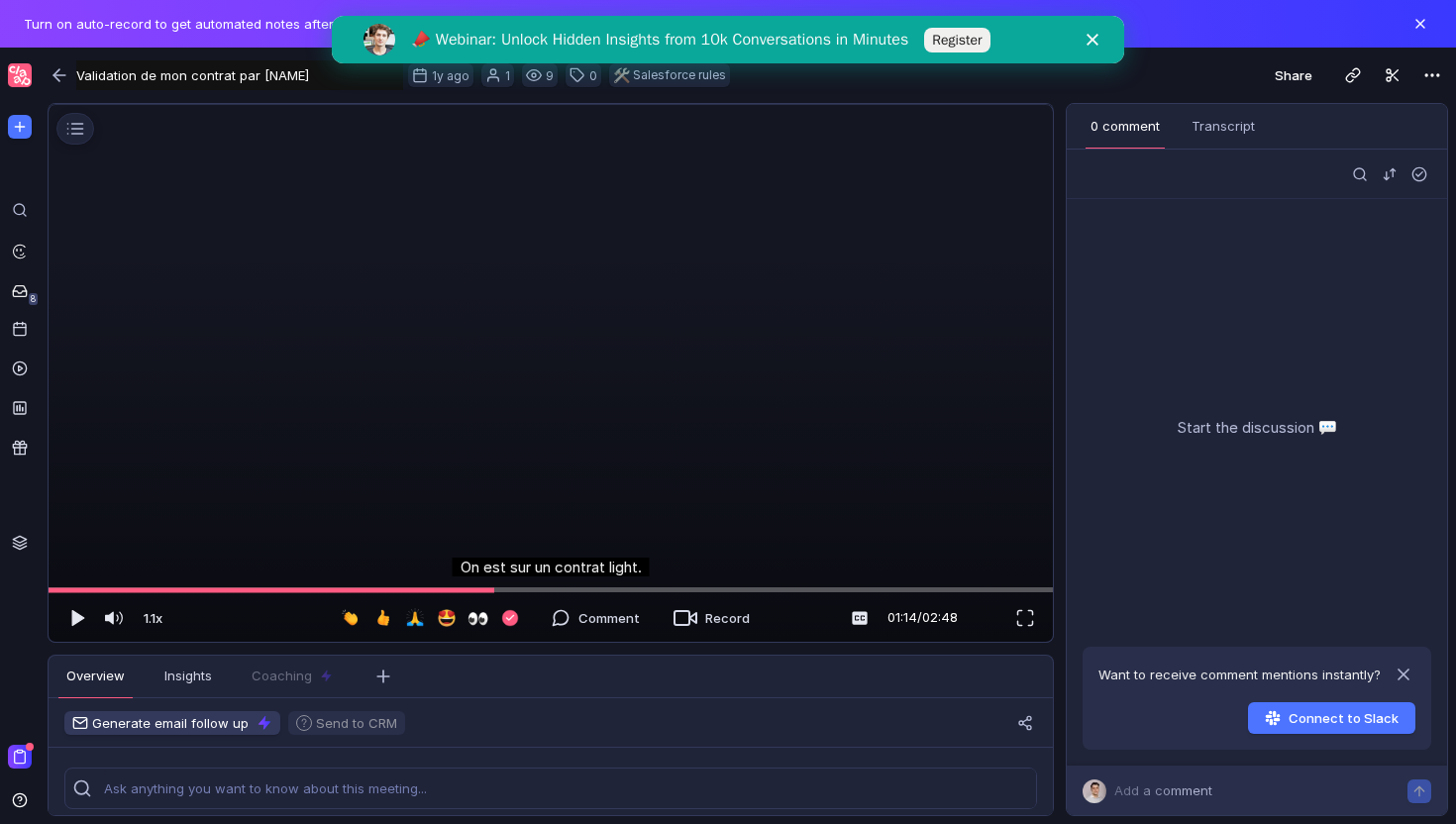 click at bounding box center (551, 105) 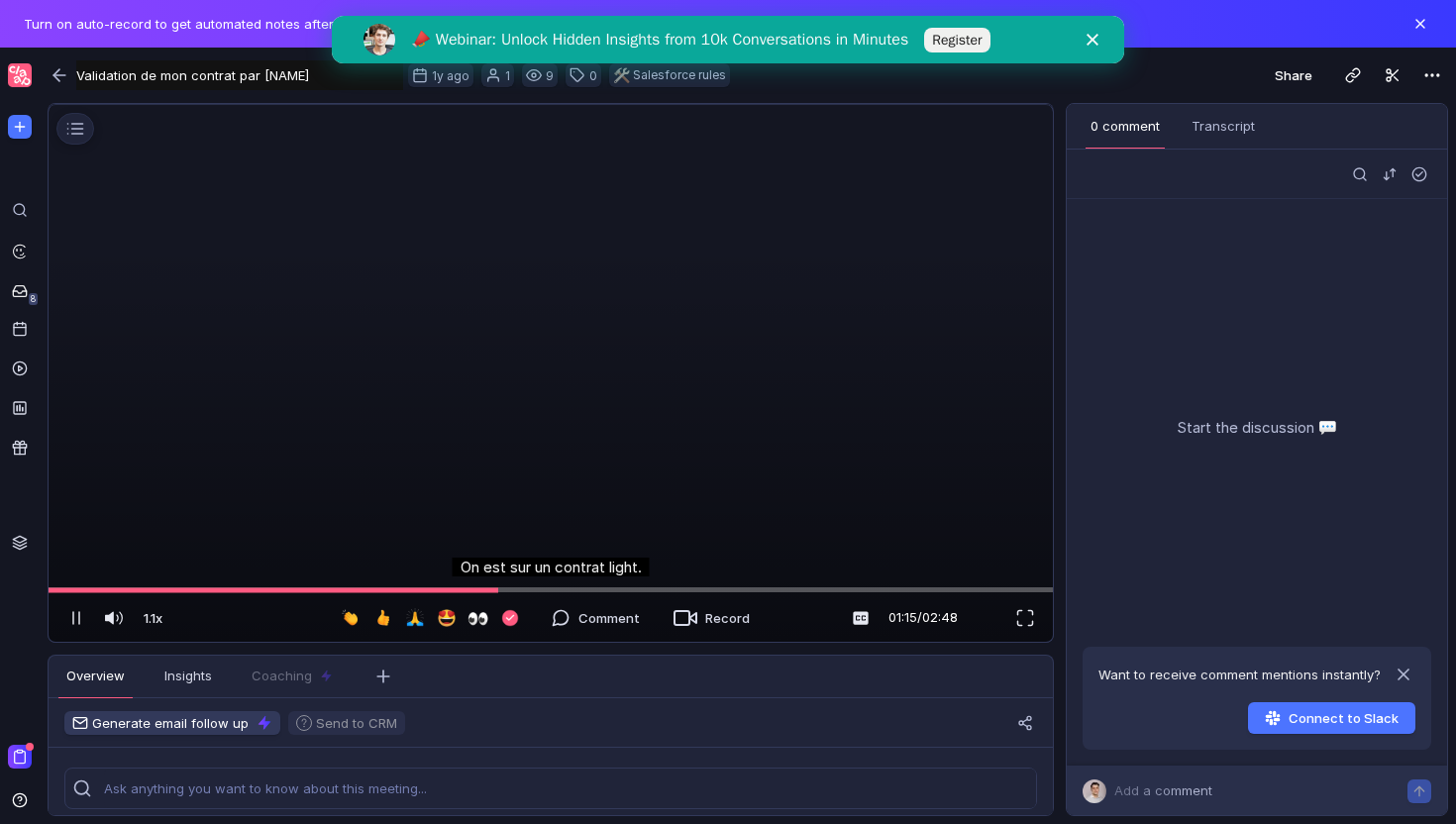 click at bounding box center [551, 105] 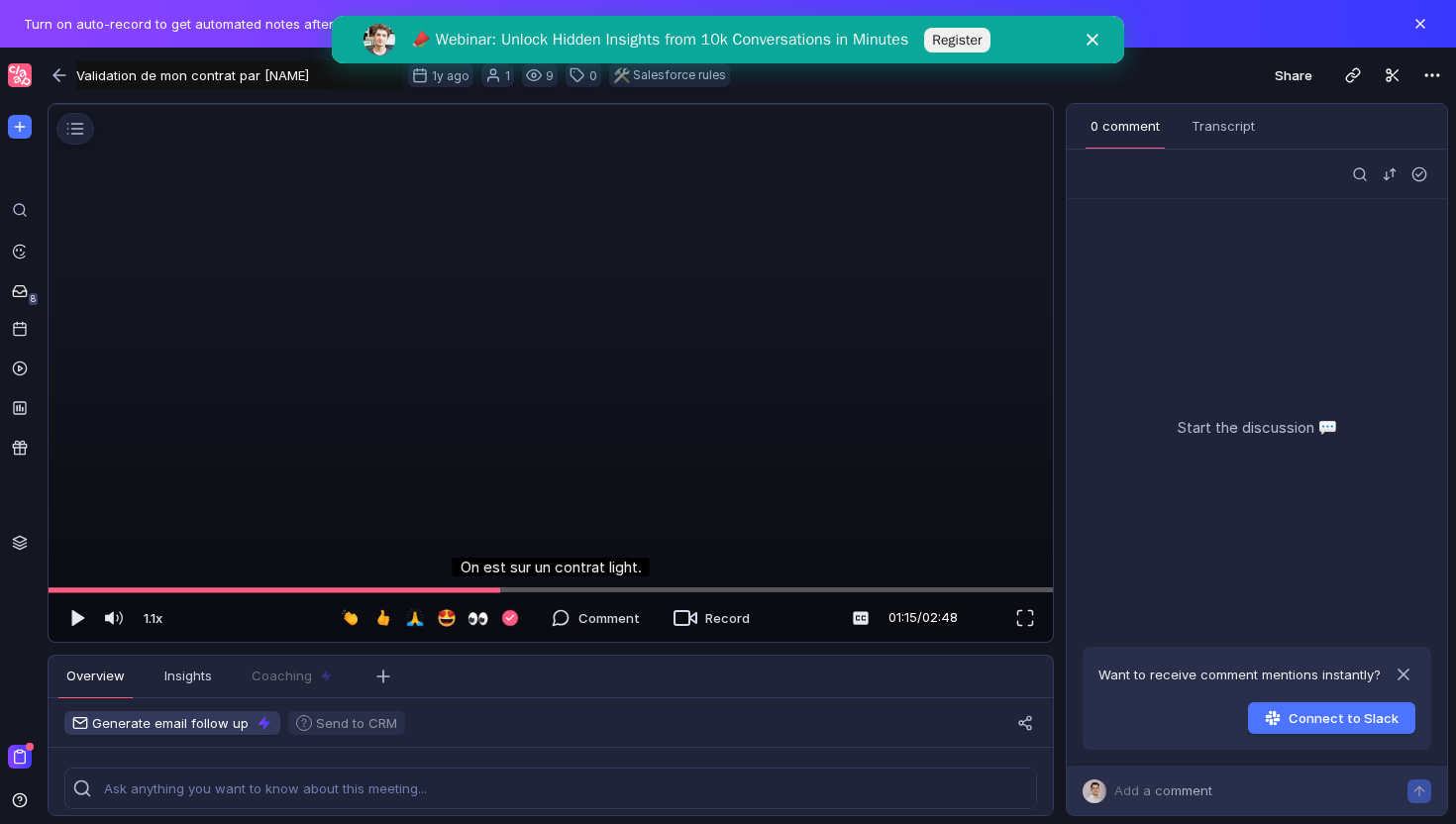 click at bounding box center [551, 105] 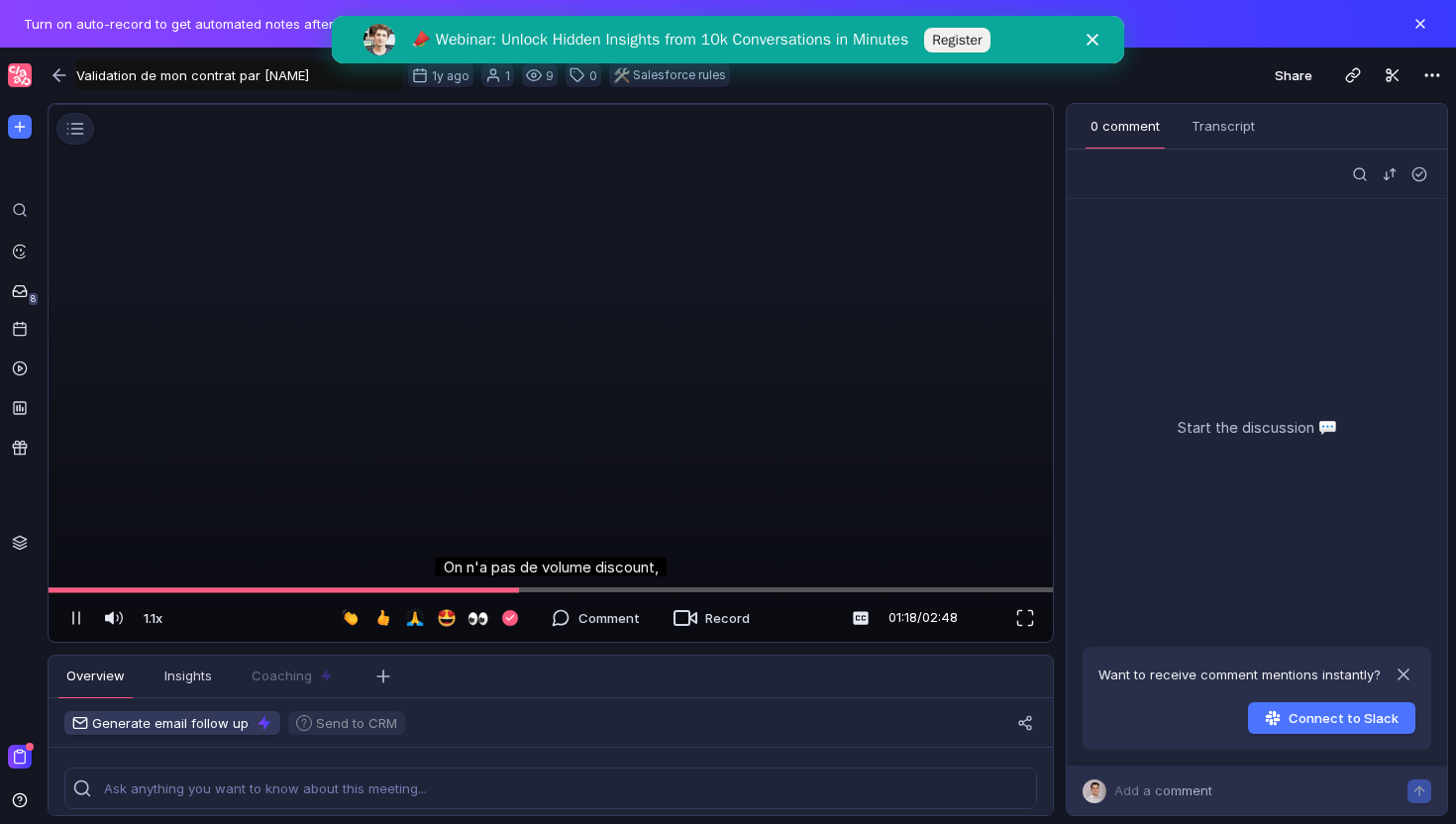 click at bounding box center (551, 105) 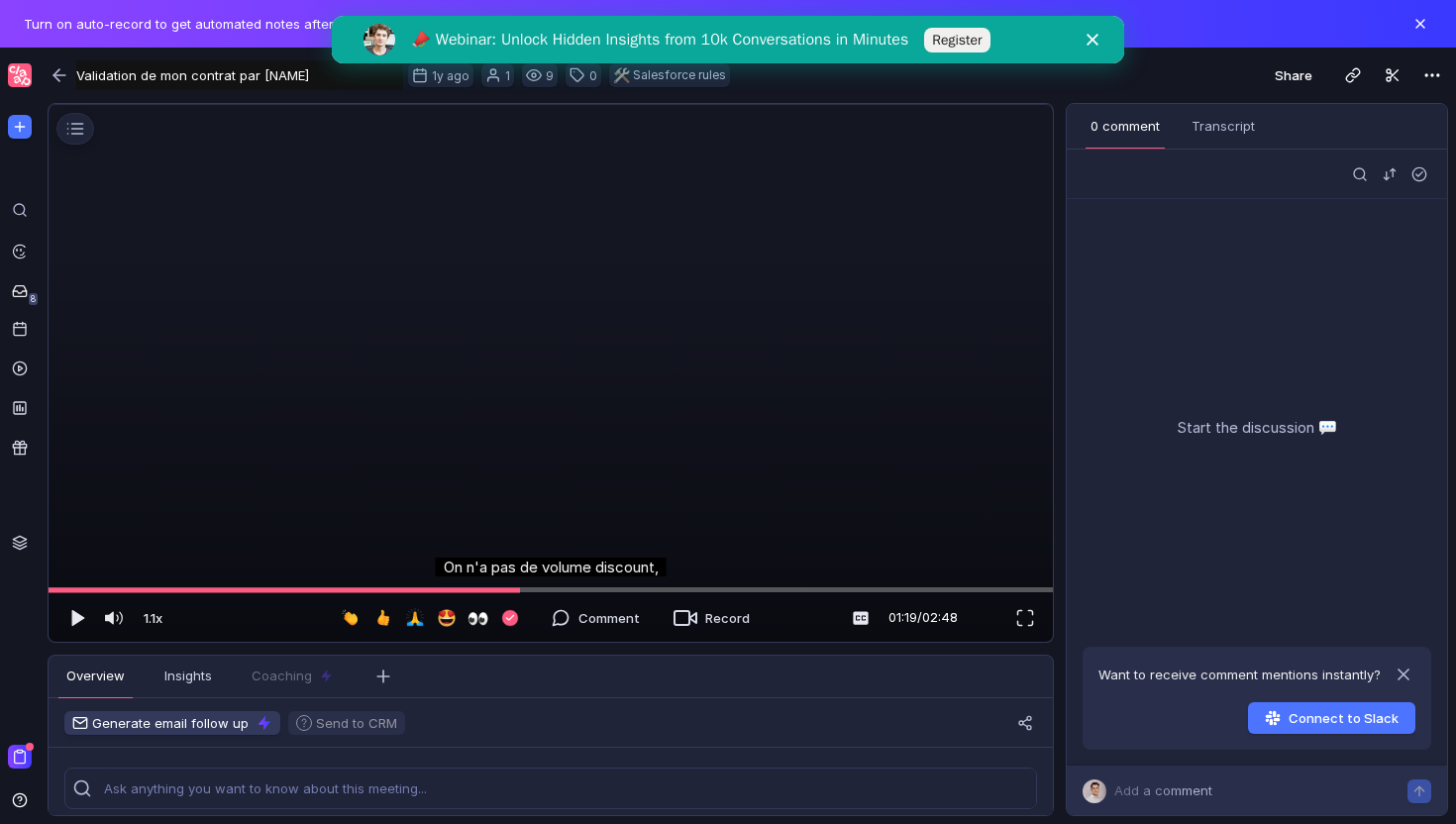 click at bounding box center [551, 105] 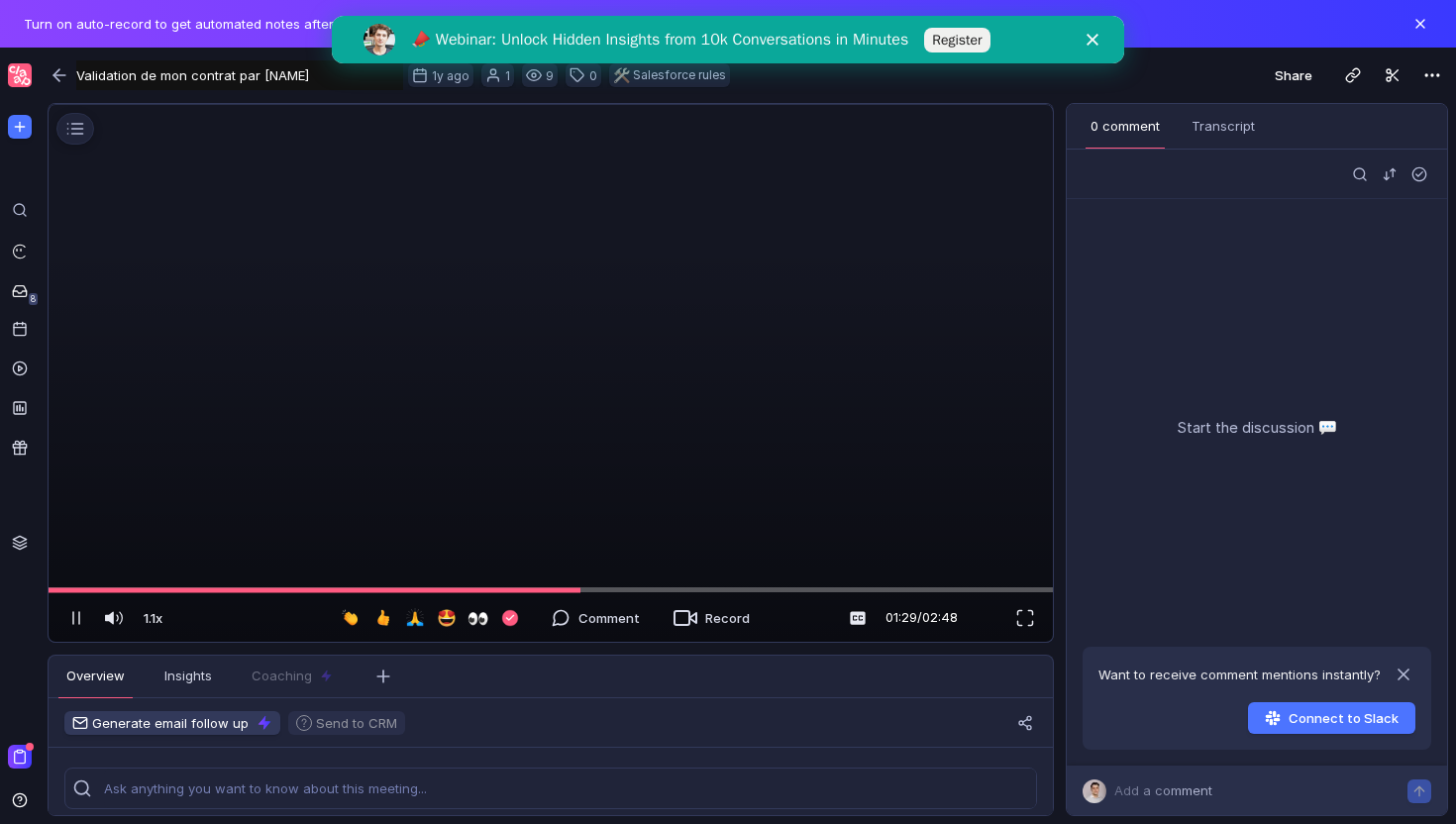 click at bounding box center (551, 105) 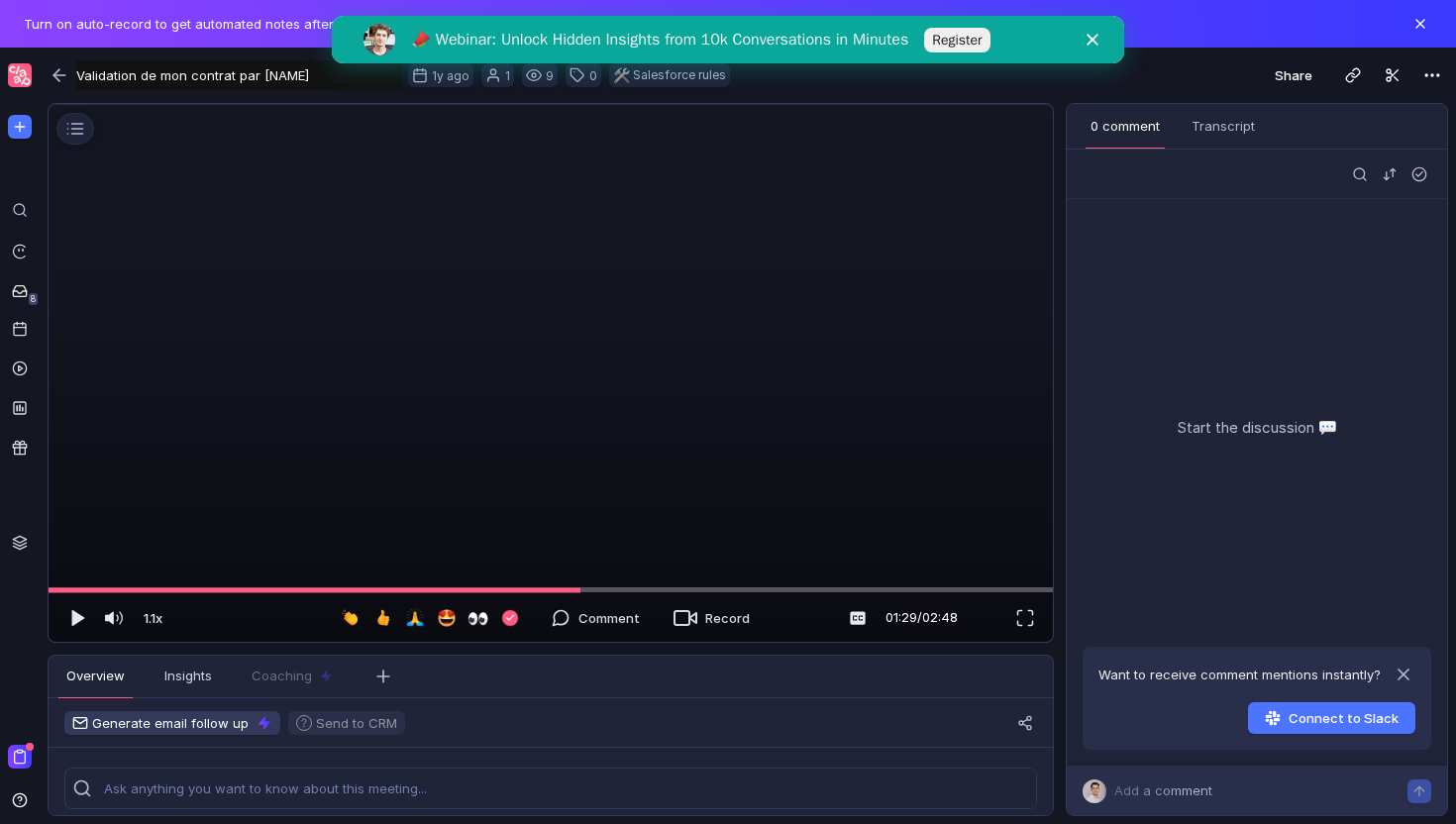 click at bounding box center [551, 105] 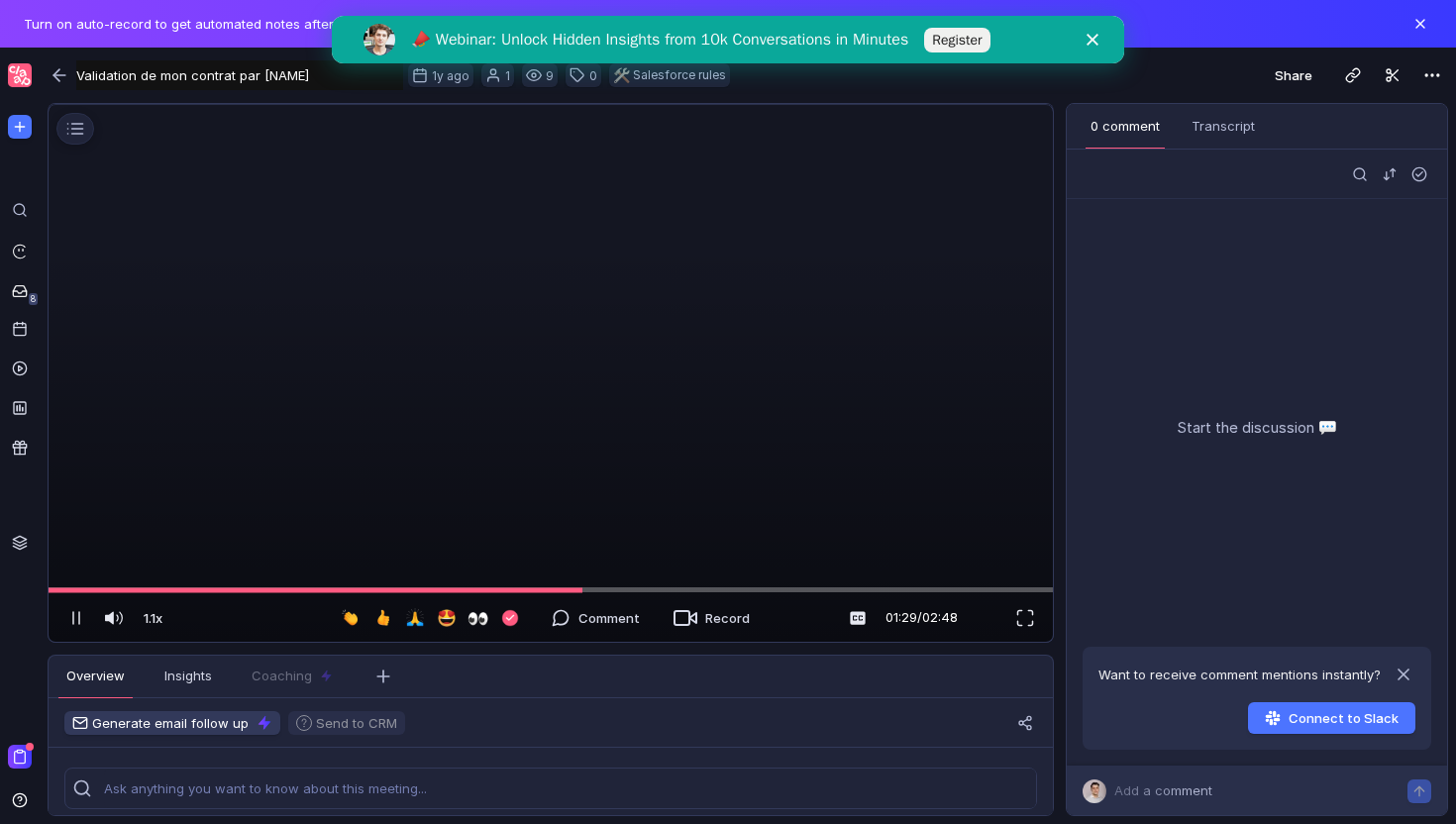 scroll, scrollTop: 3, scrollLeft: 0, axis: vertical 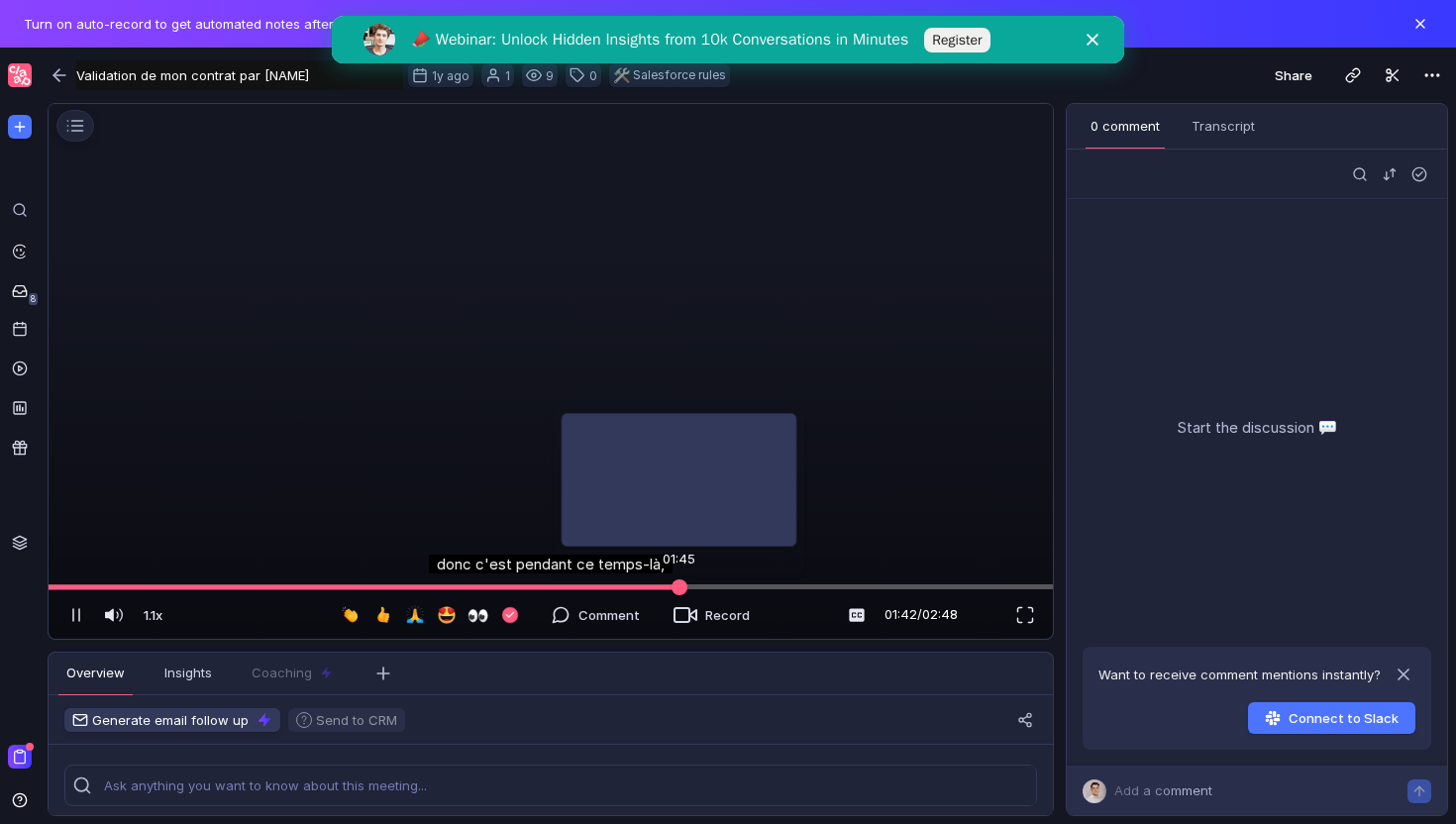 click at bounding box center [551, 586] 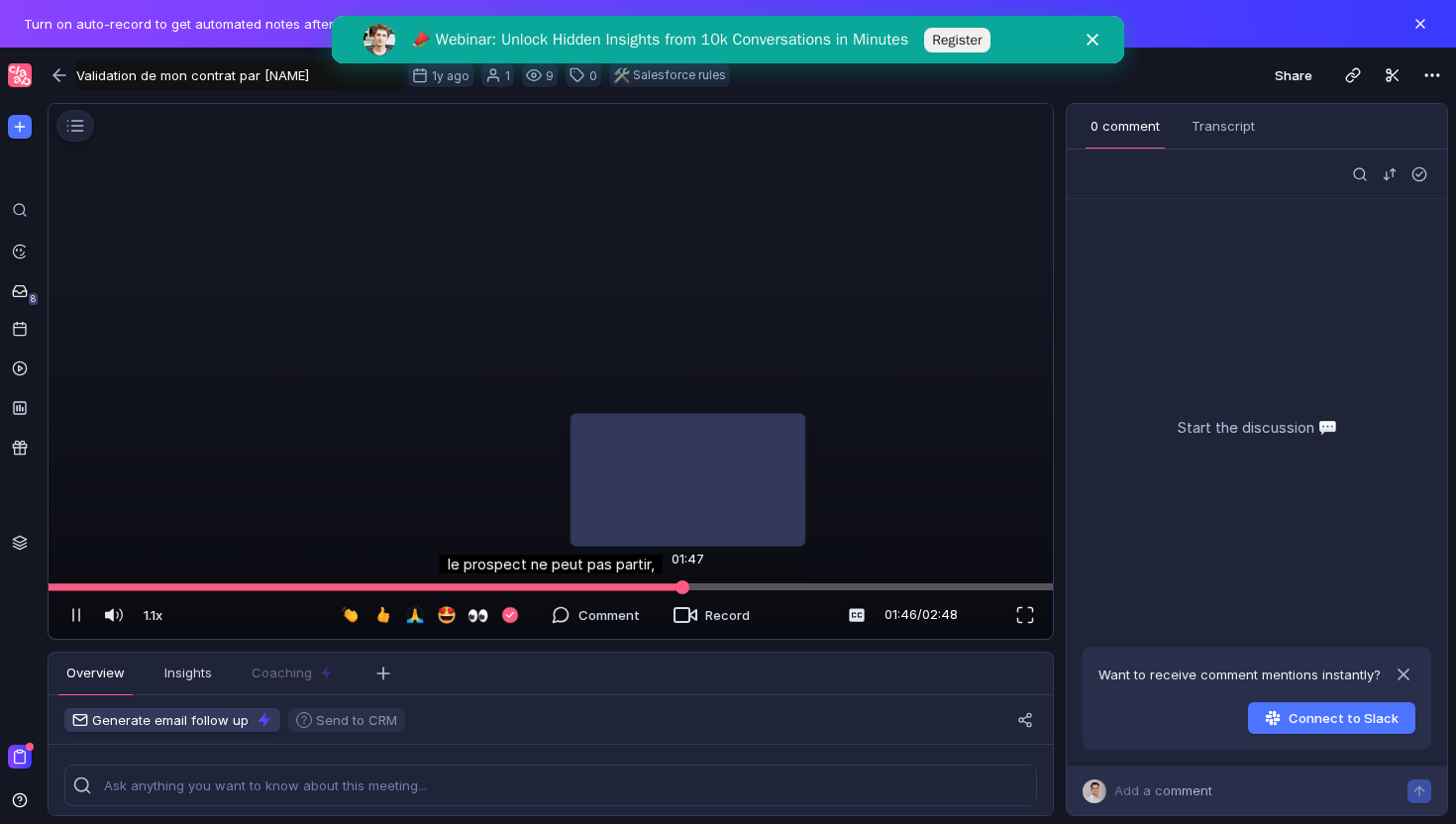 click at bounding box center [682, 587] 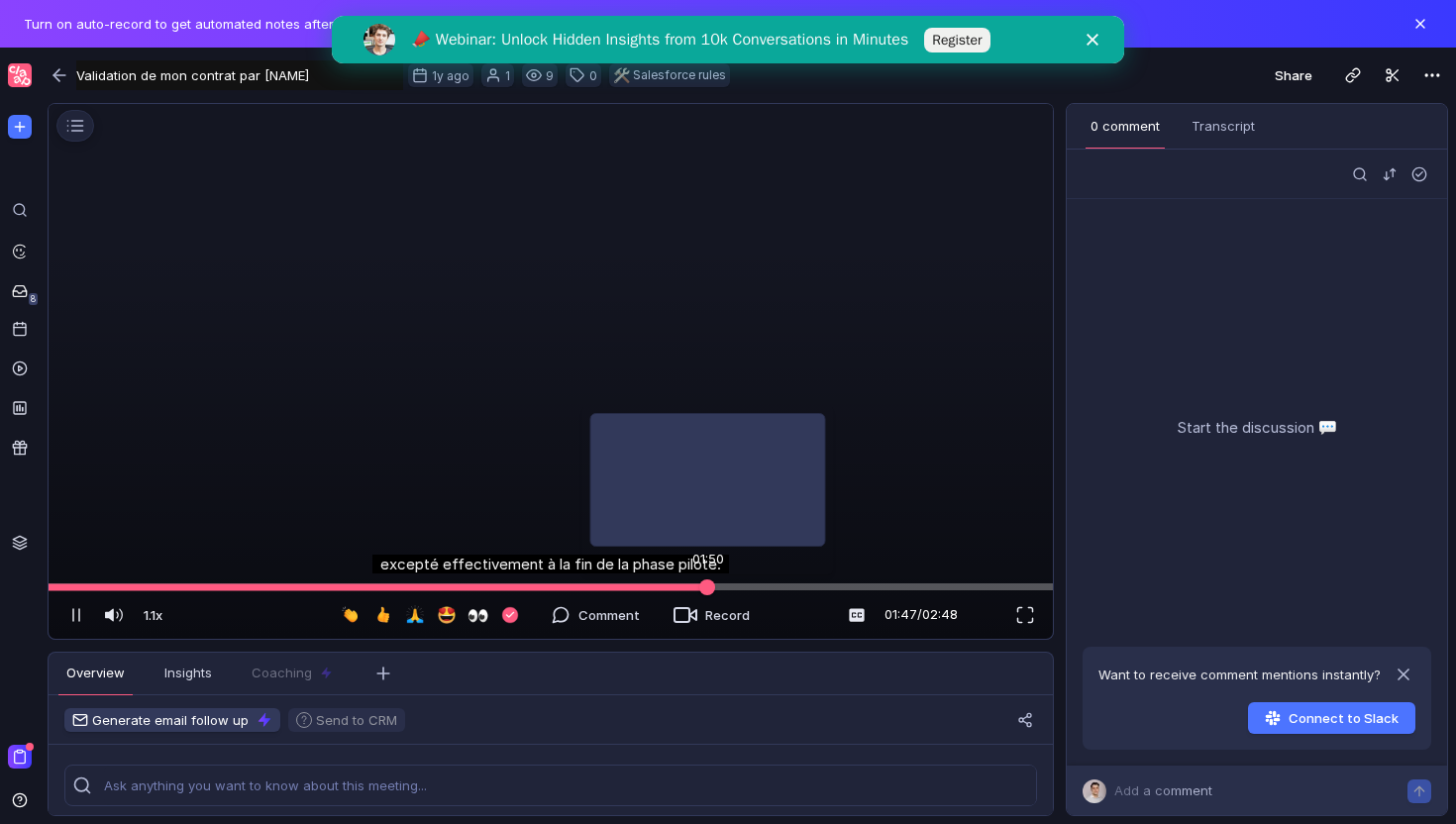 click at bounding box center [551, 586] 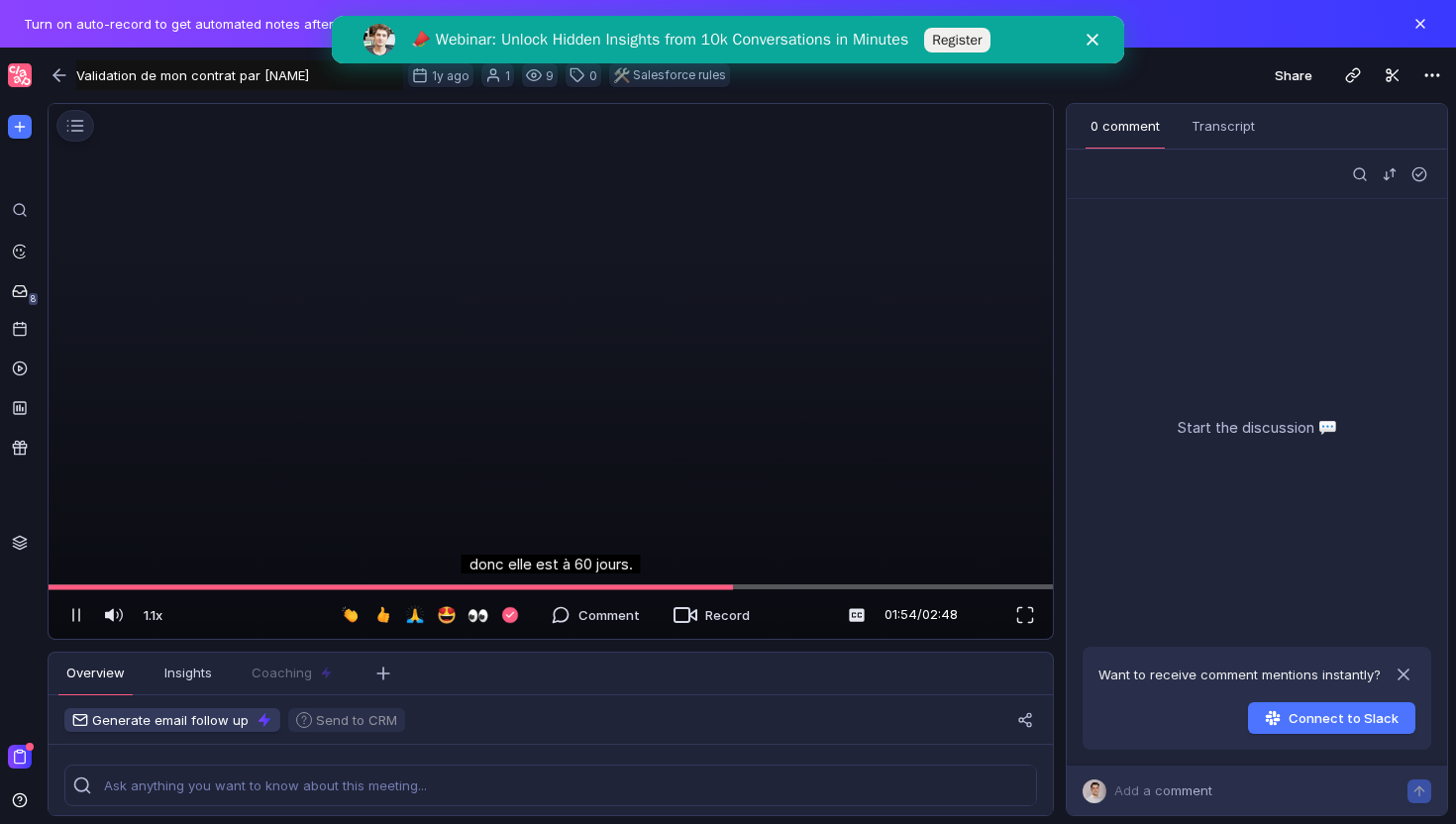 click at bounding box center (551, 102) 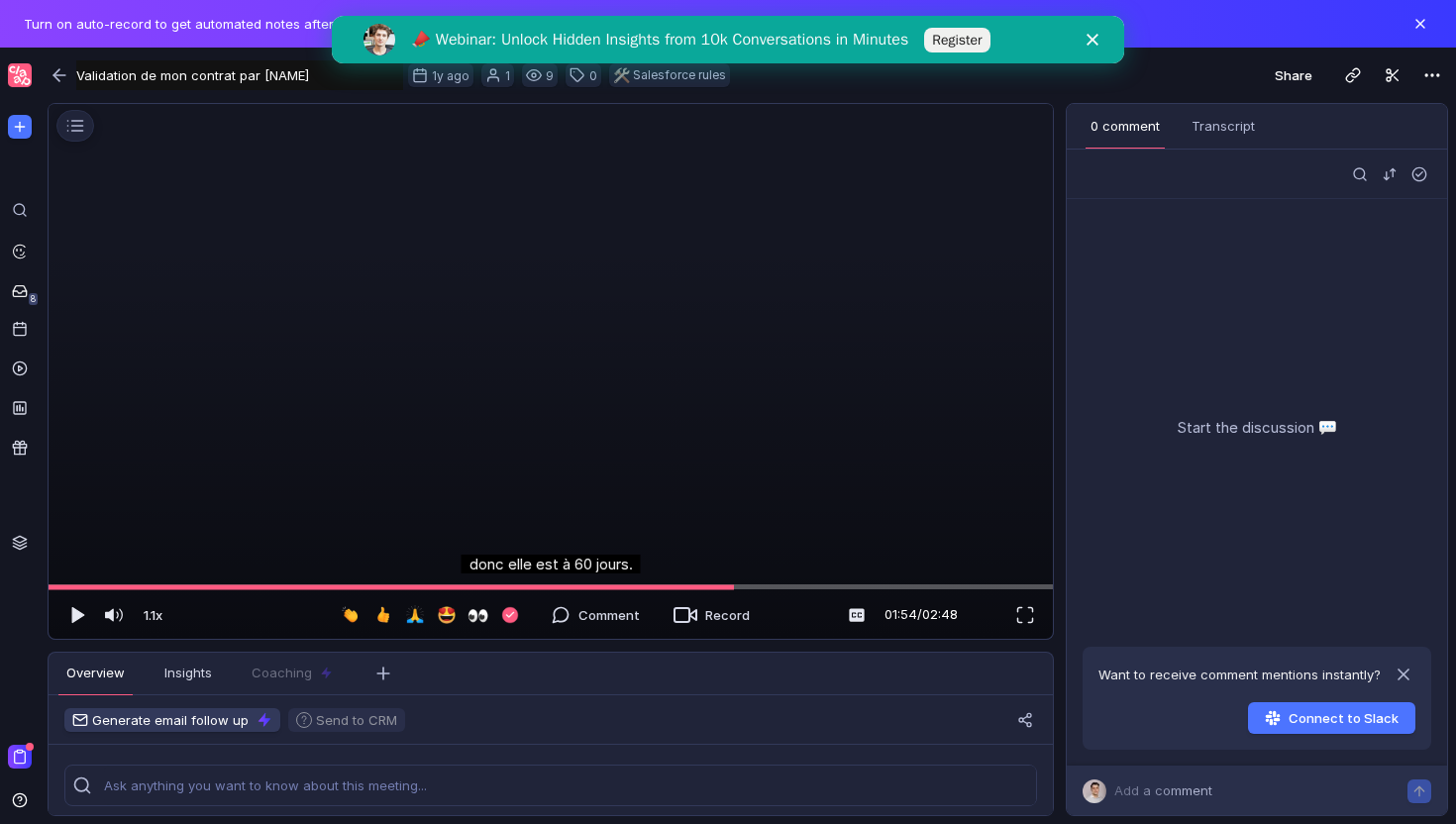 click at bounding box center (551, 102) 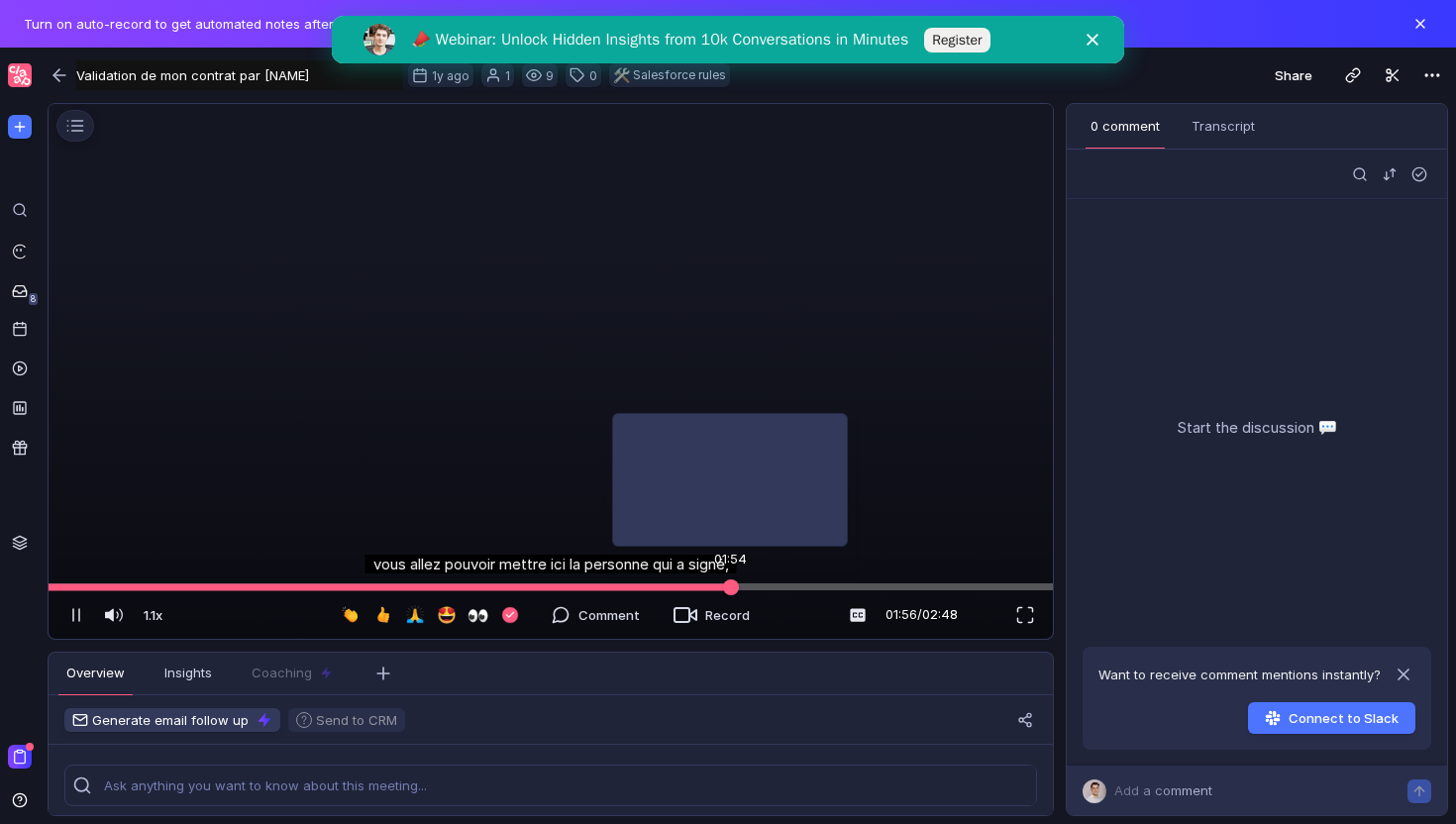 click at bounding box center (551, 586) 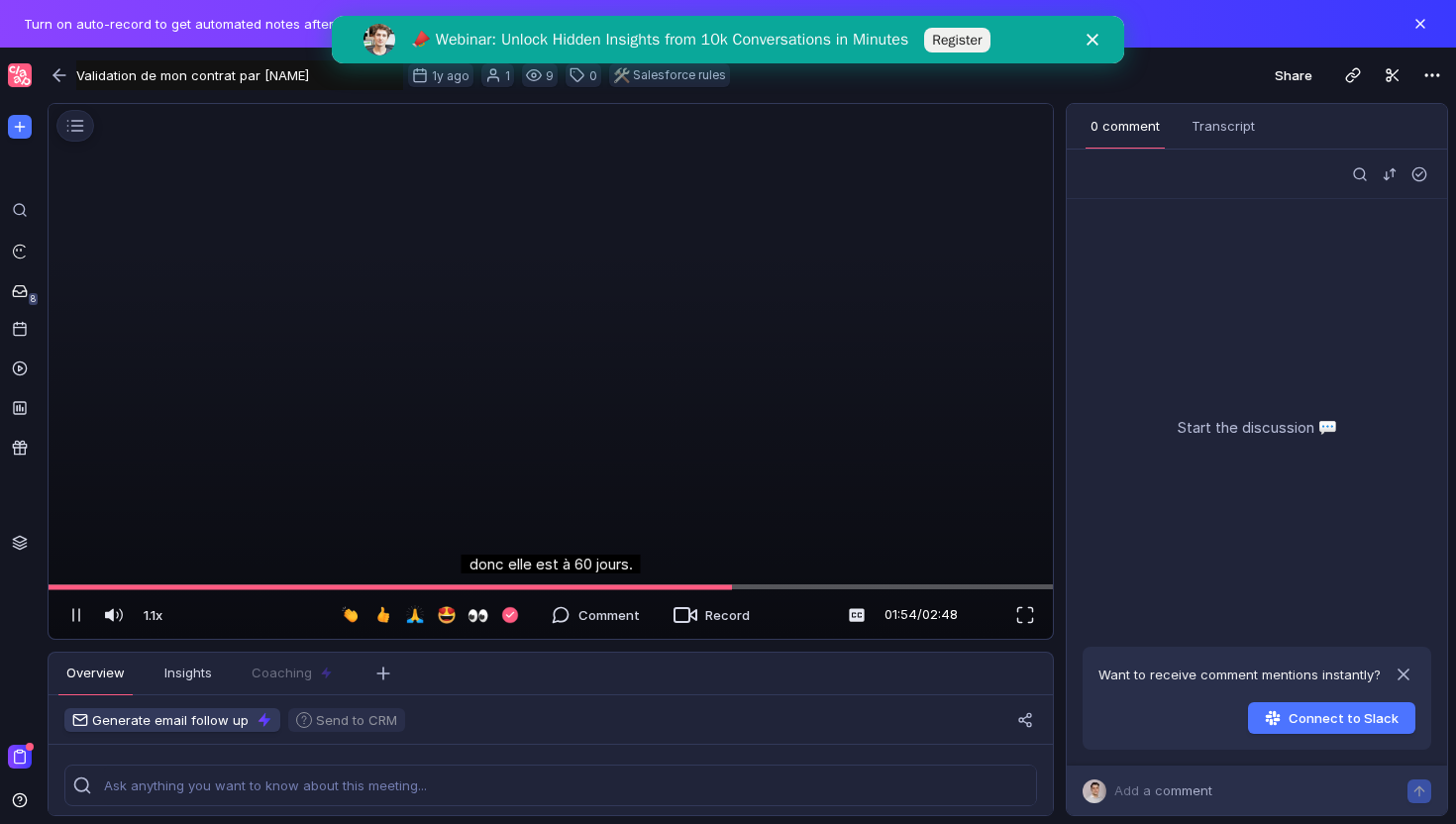 scroll, scrollTop: 0, scrollLeft: 0, axis: both 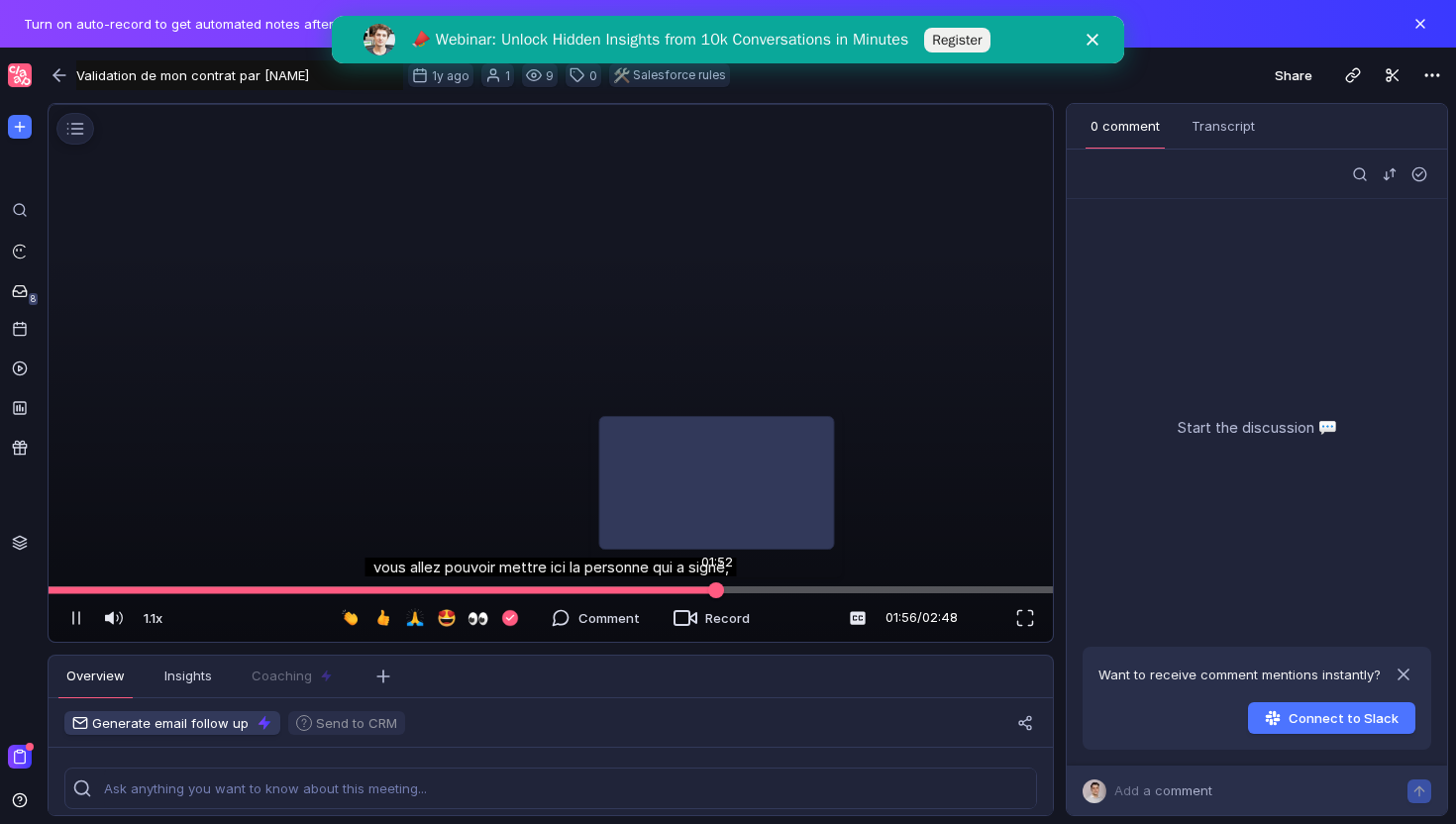 click at bounding box center [551, 589] 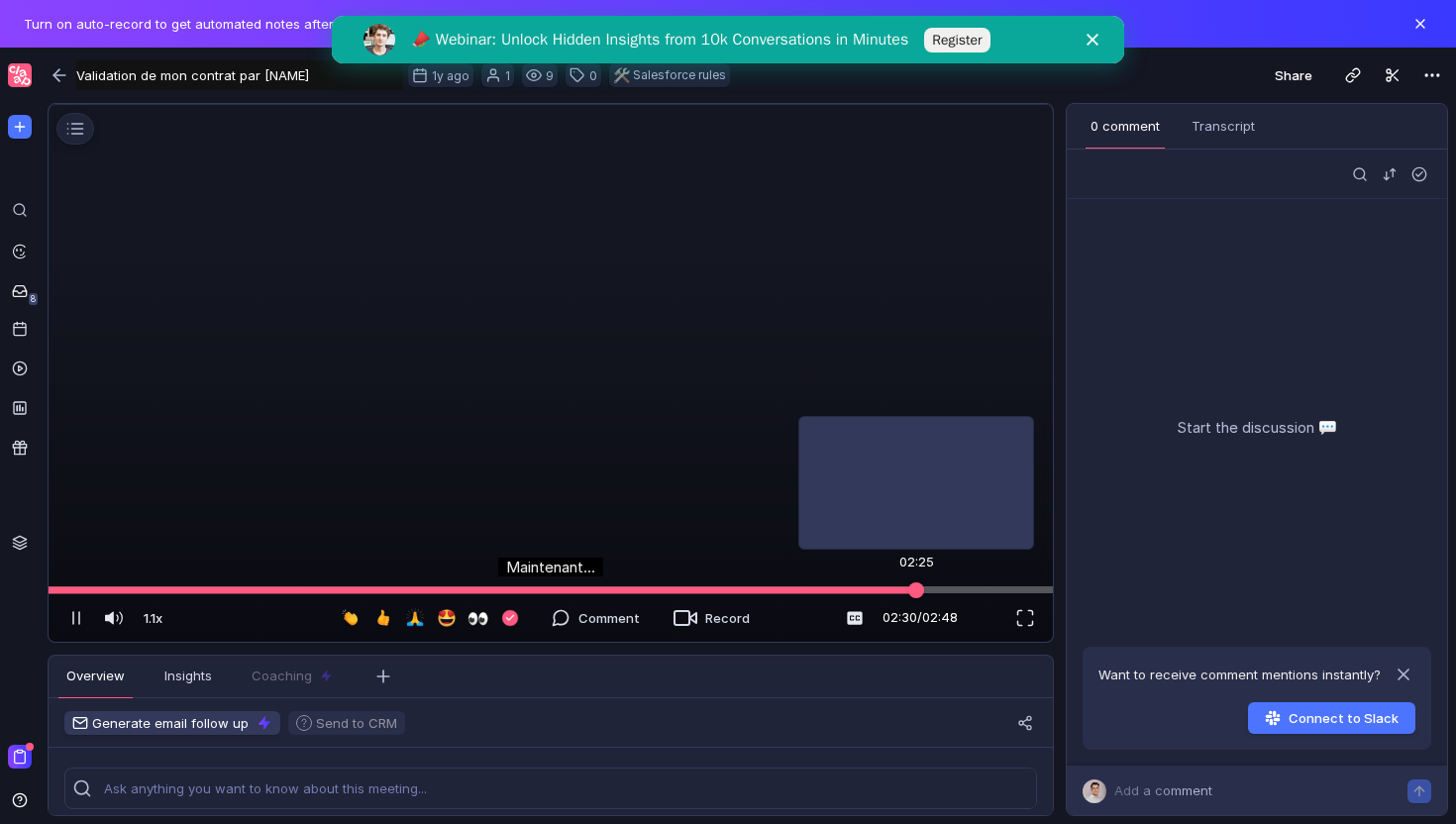 click at bounding box center [551, 589] 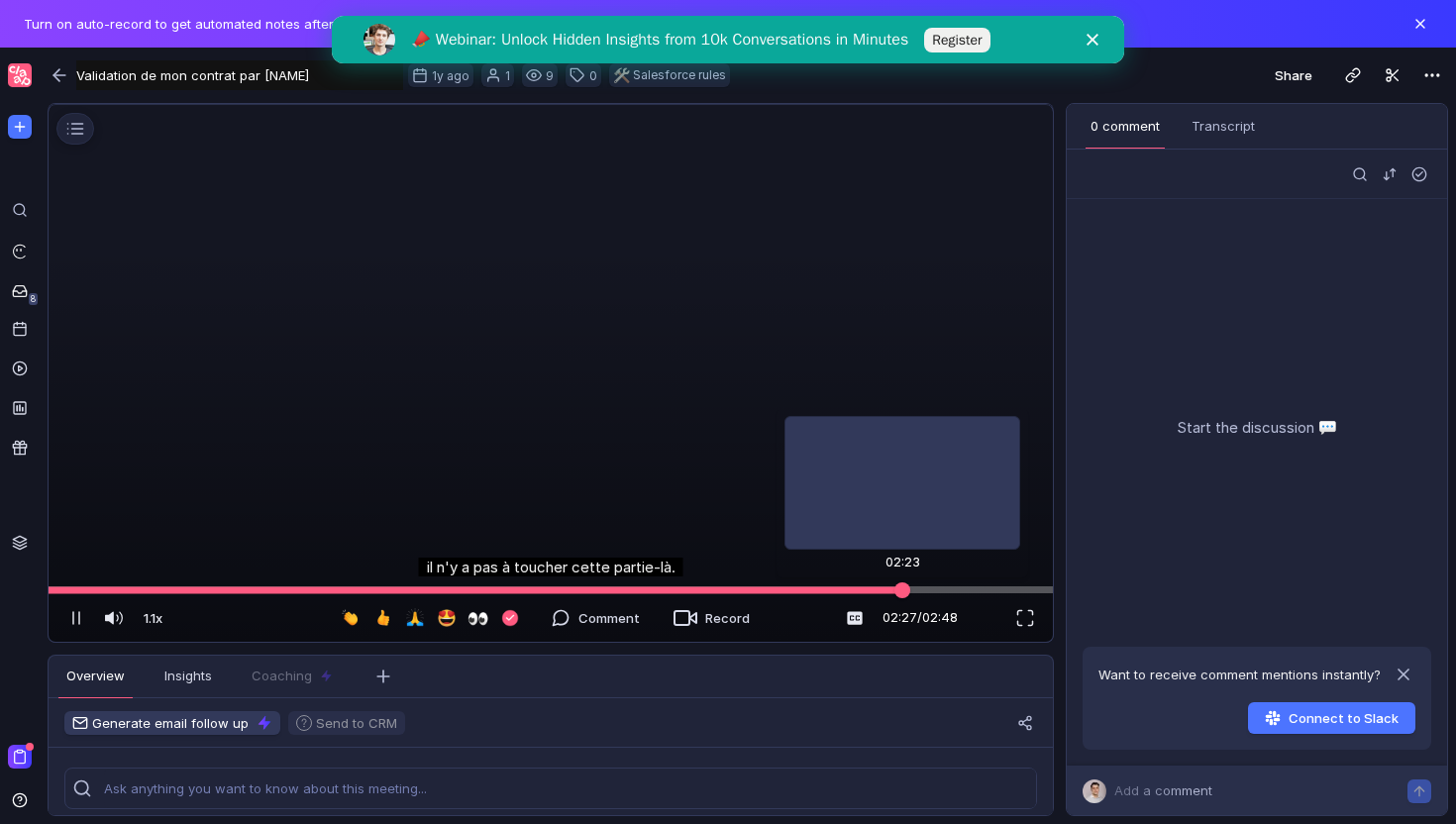 click at bounding box center [551, 589] 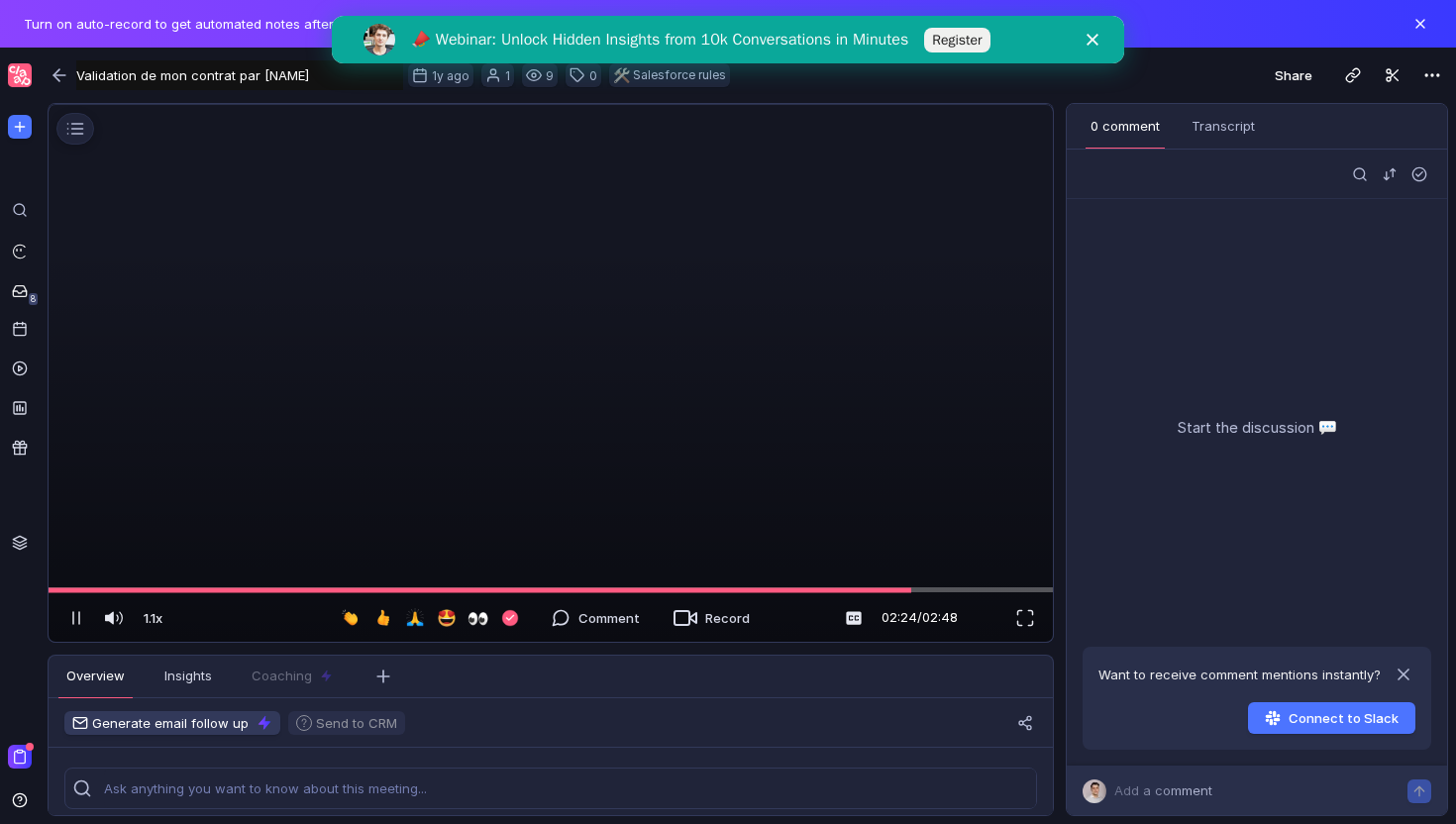 scroll, scrollTop: 87, scrollLeft: 0, axis: vertical 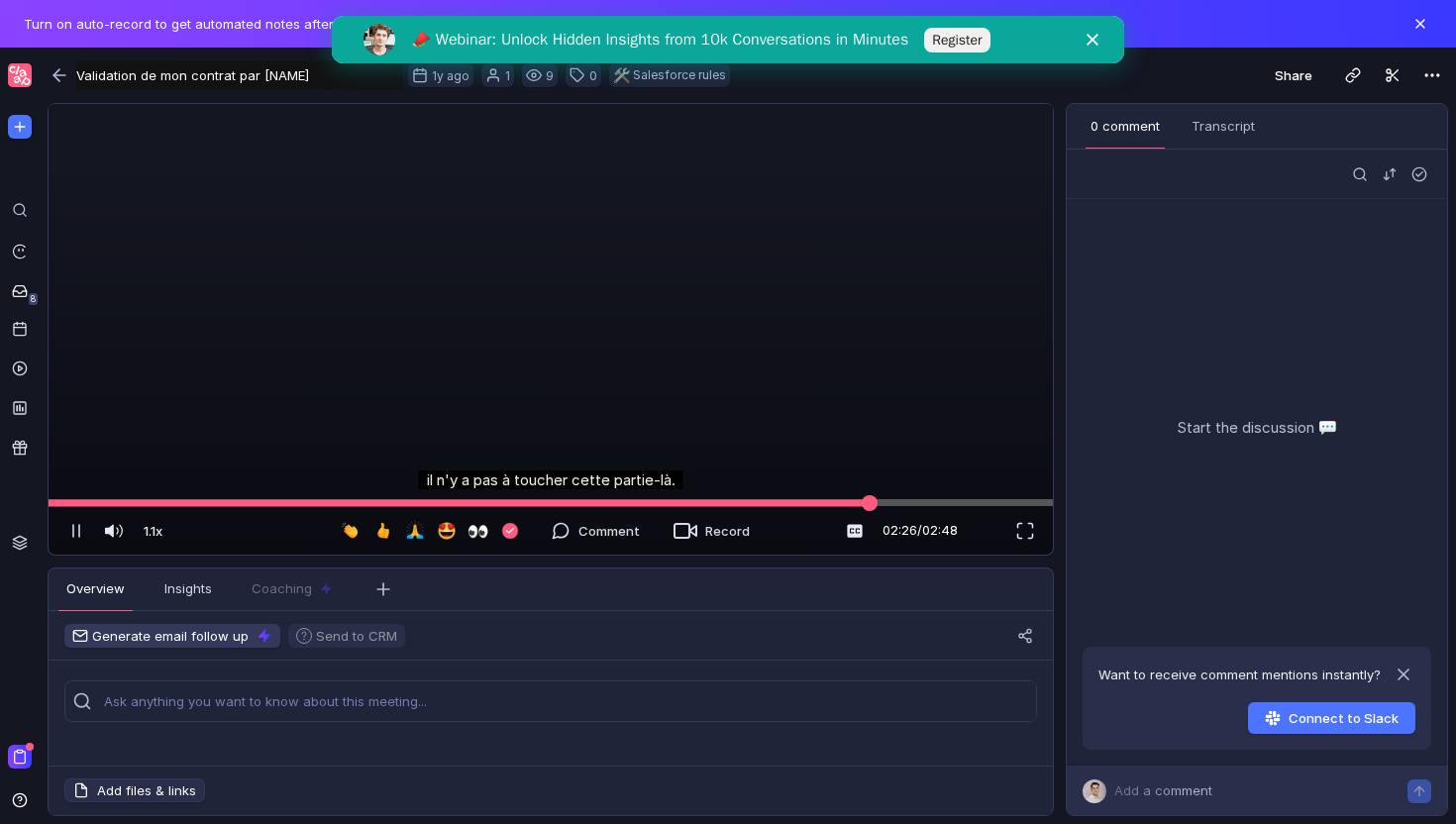 click at bounding box center (551, 502) 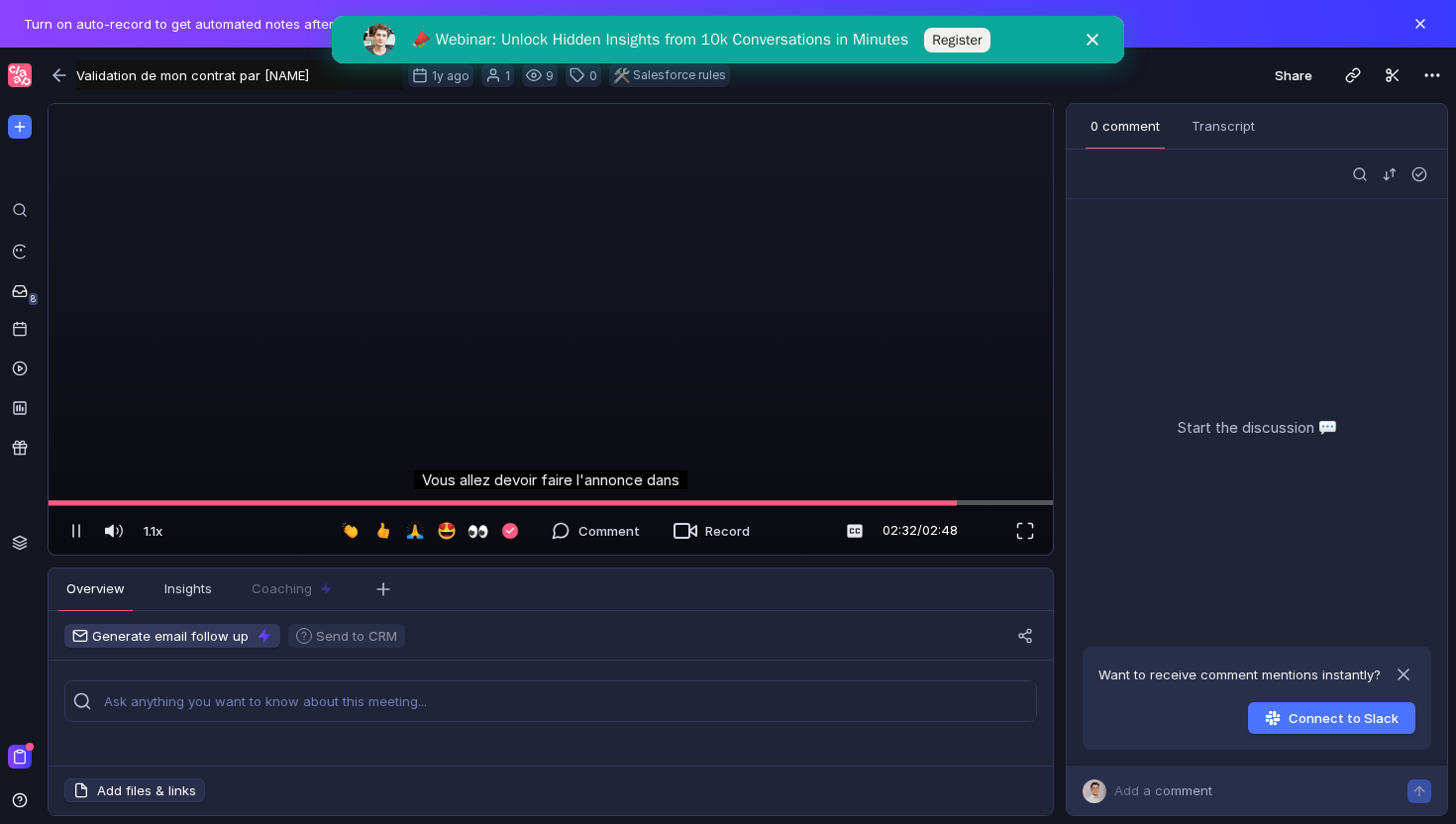 click at bounding box center (551, 18) 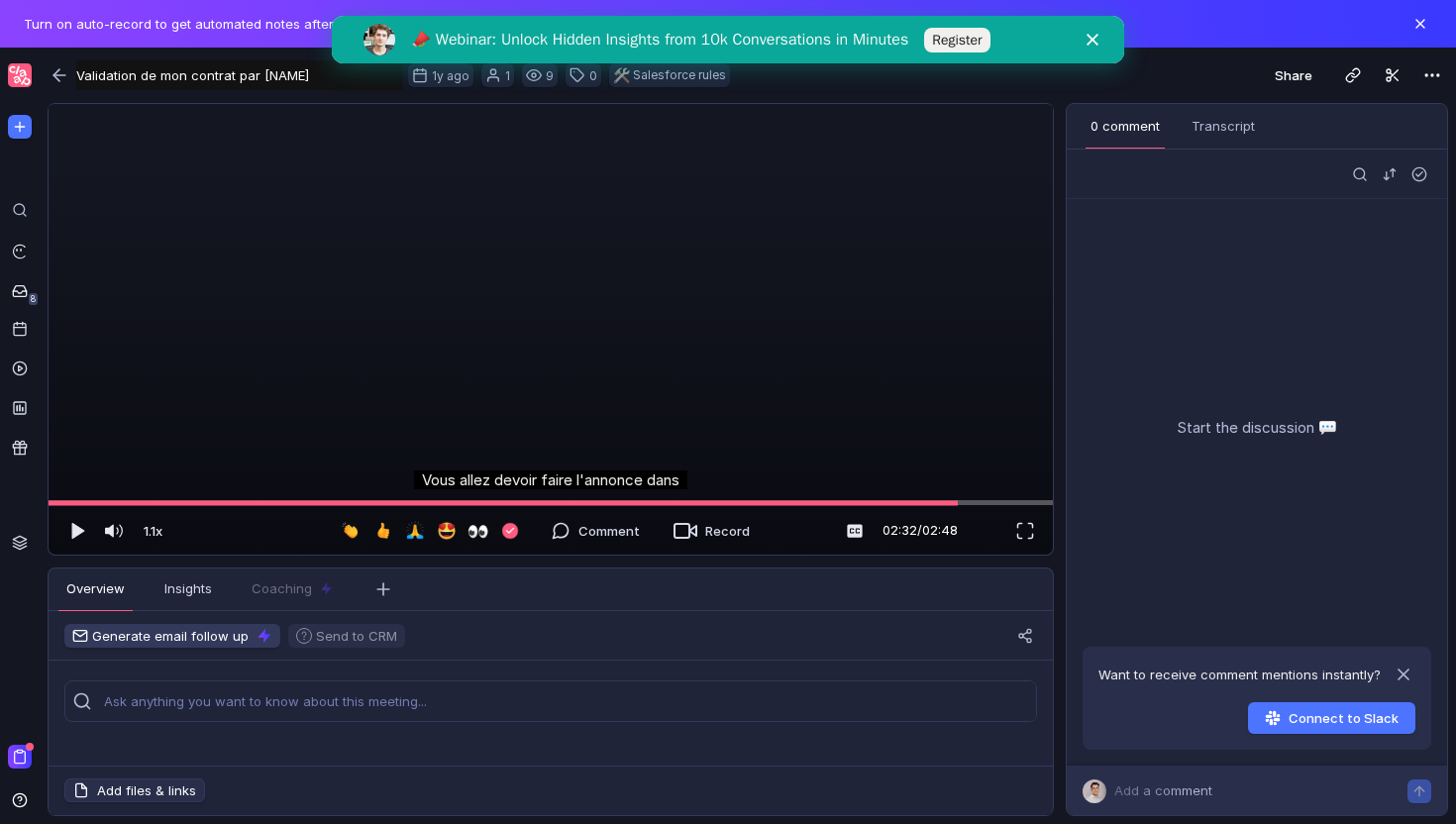 click at bounding box center [551, 18] 